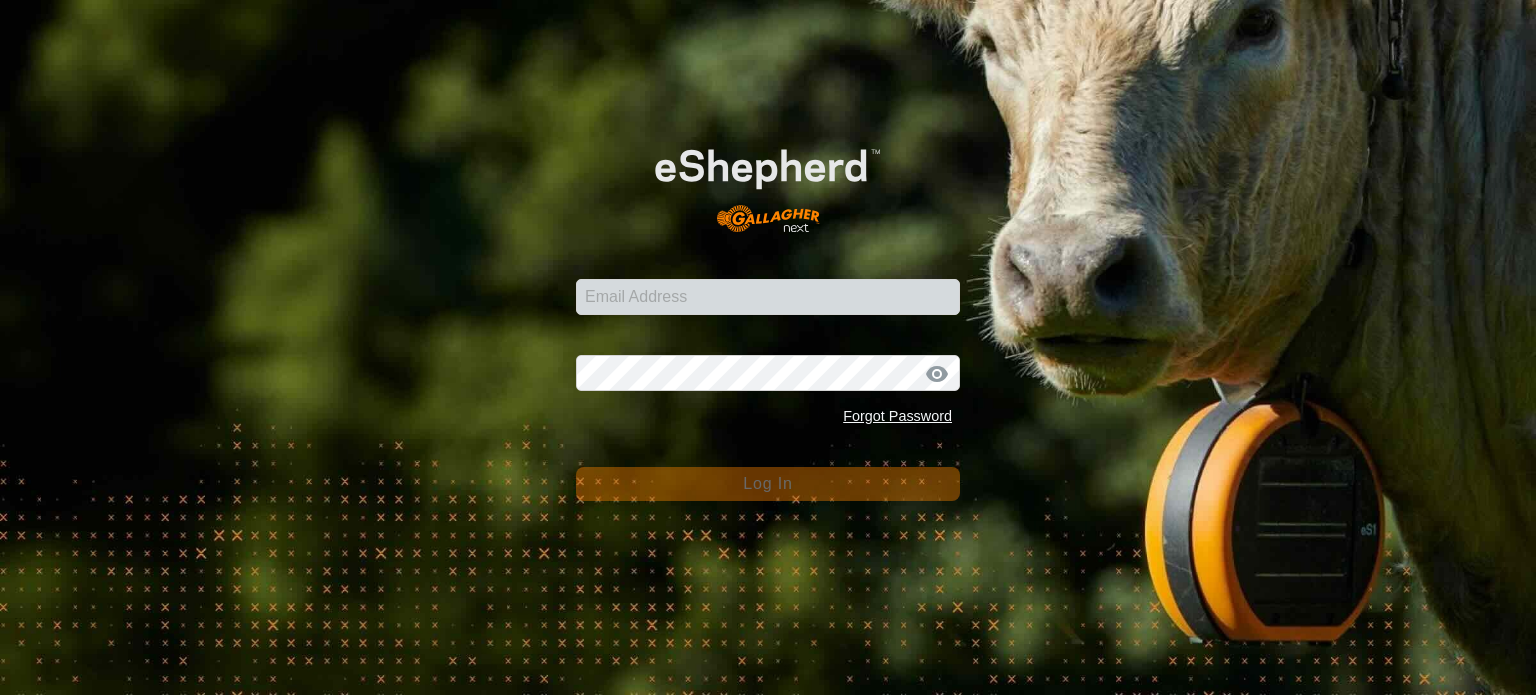 scroll, scrollTop: 0, scrollLeft: 0, axis: both 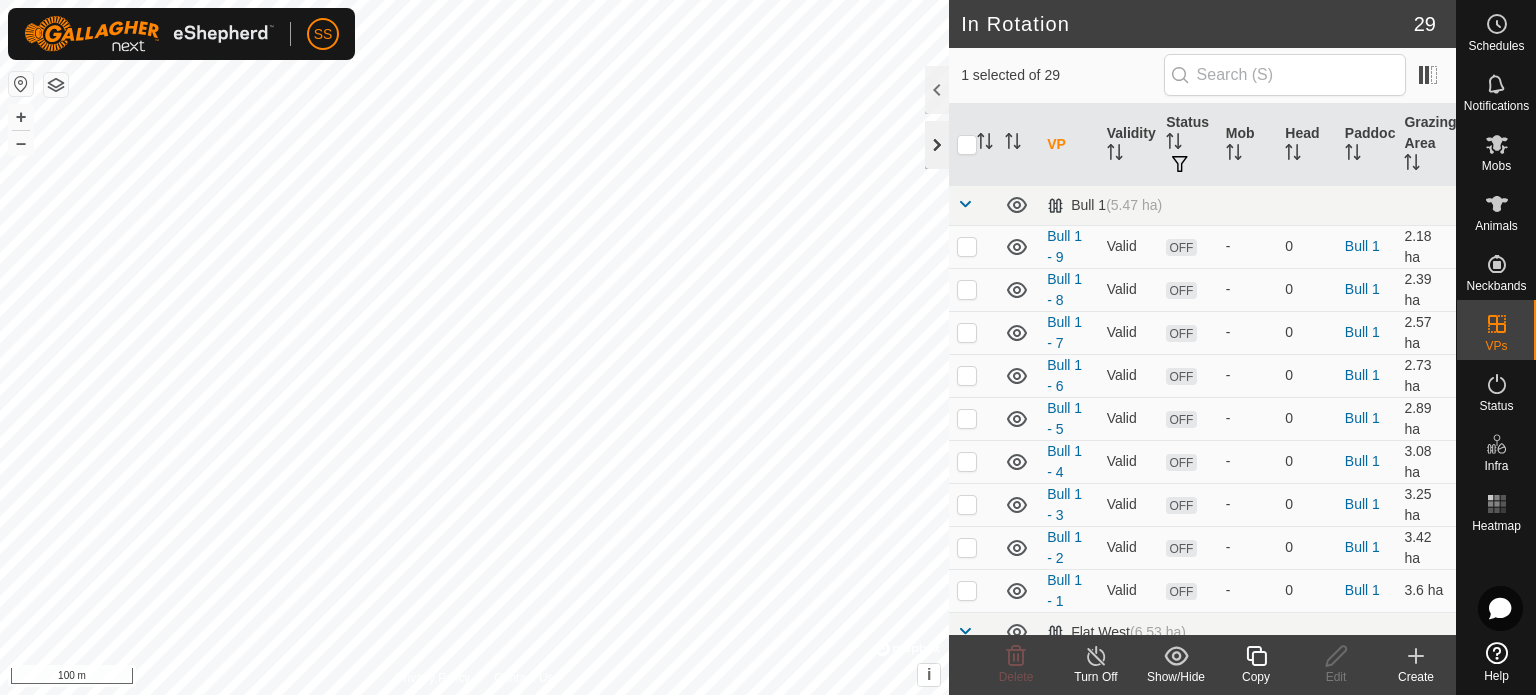 click 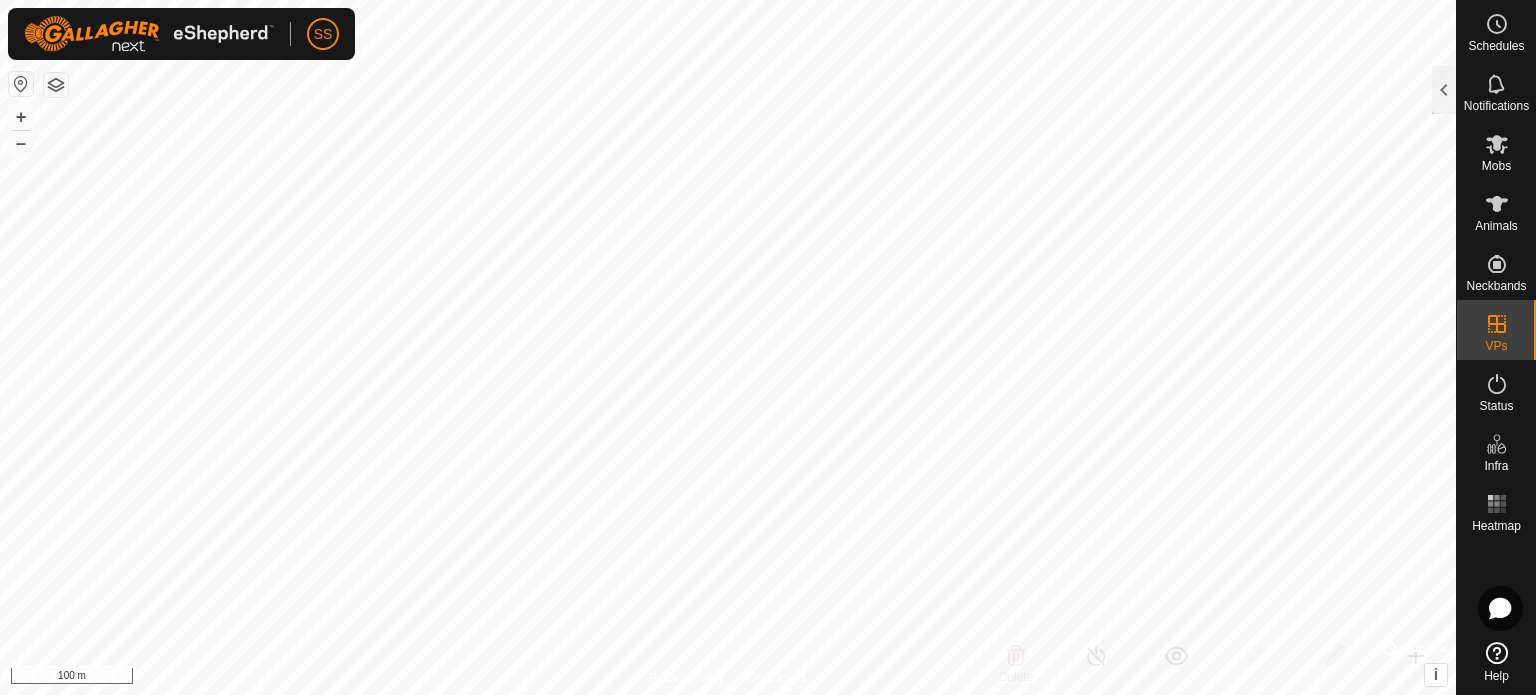checkbox on "true" 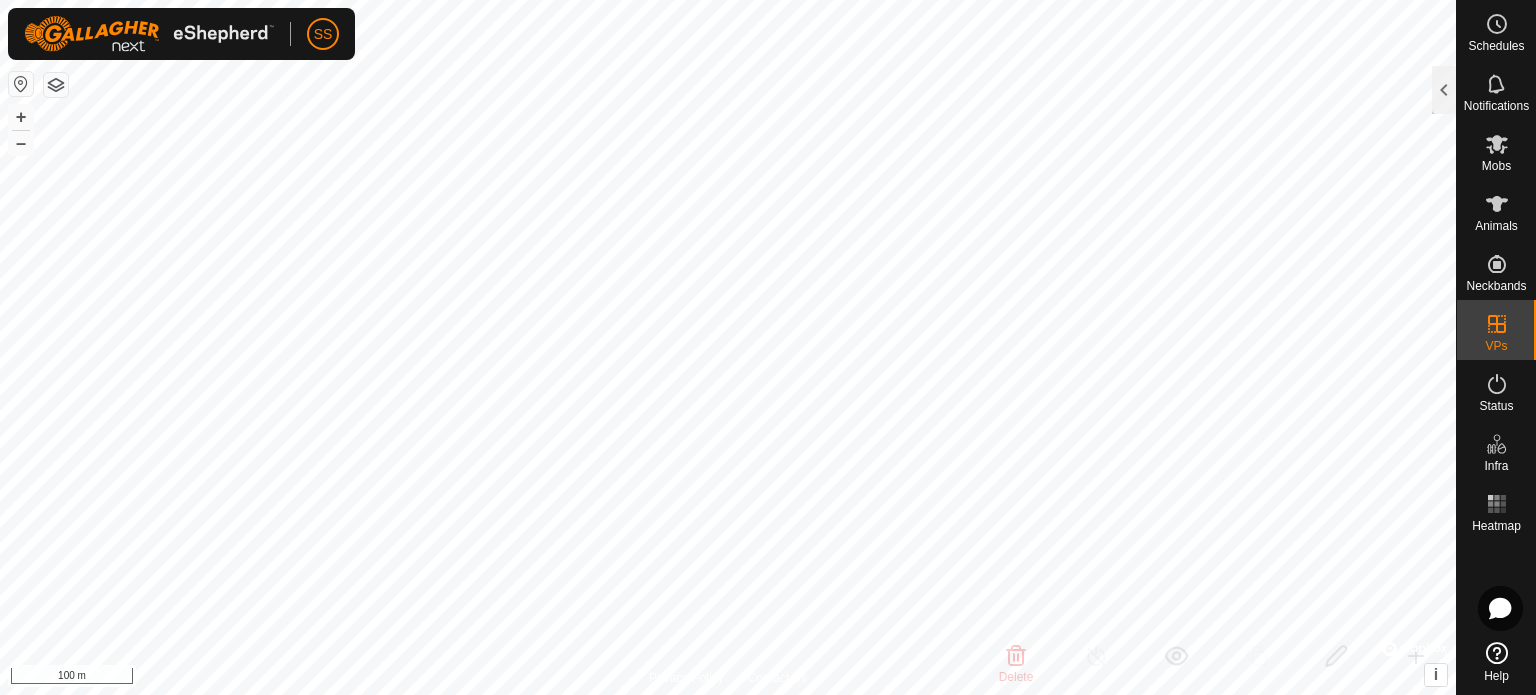 checkbox on "true" 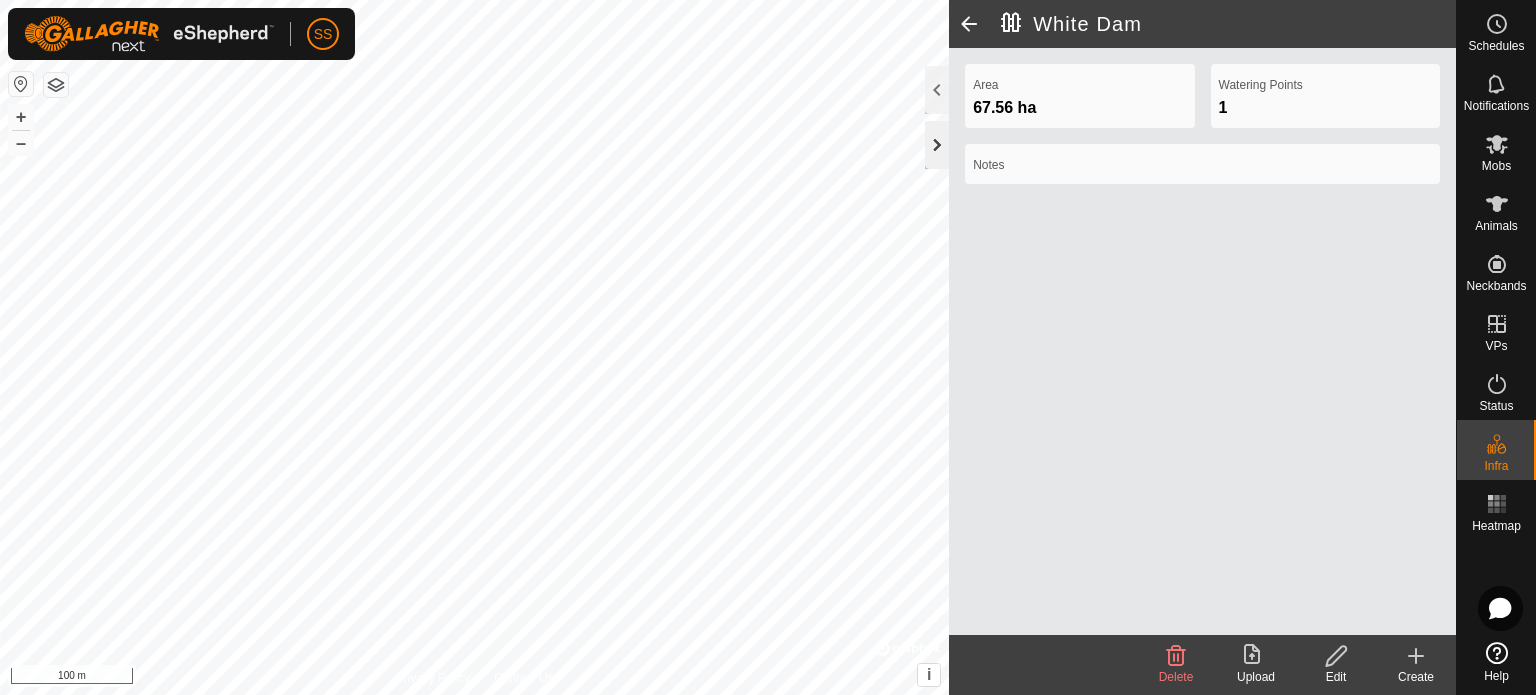click 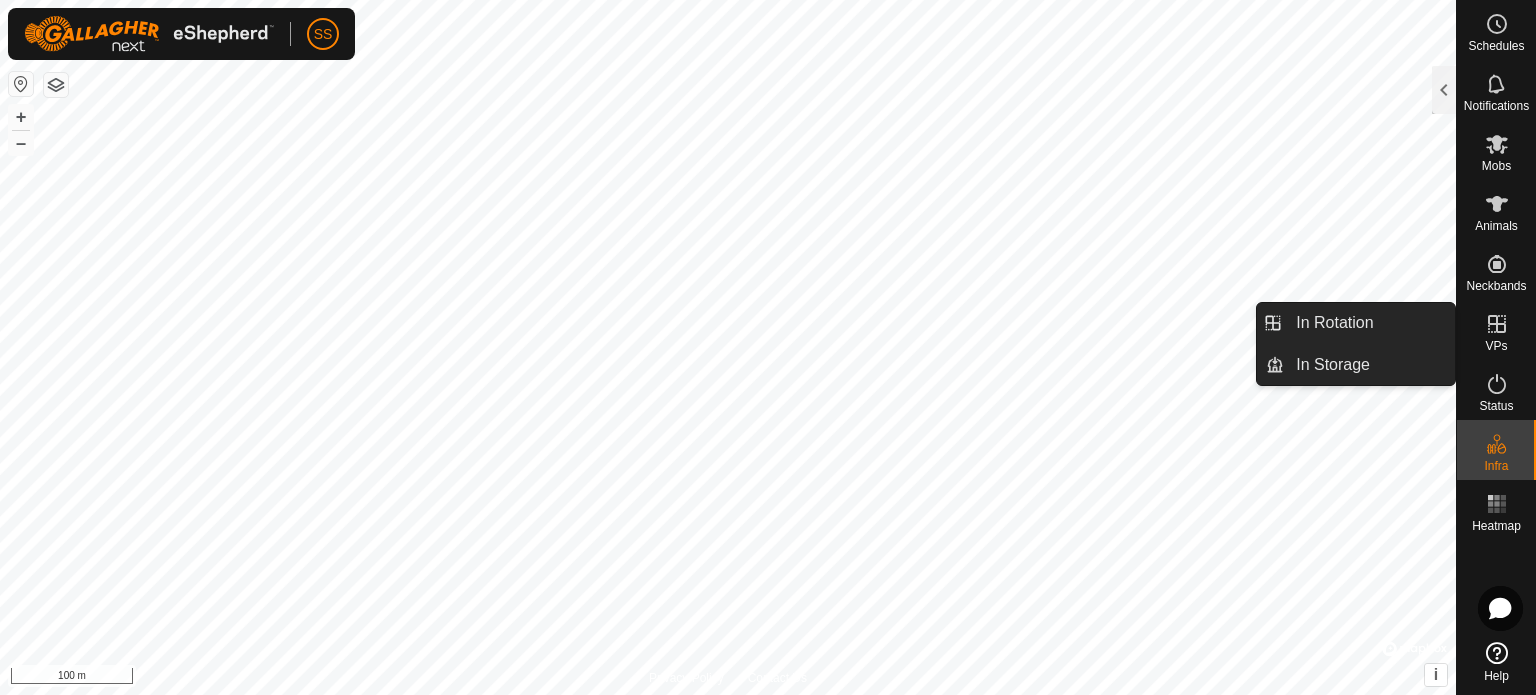 click 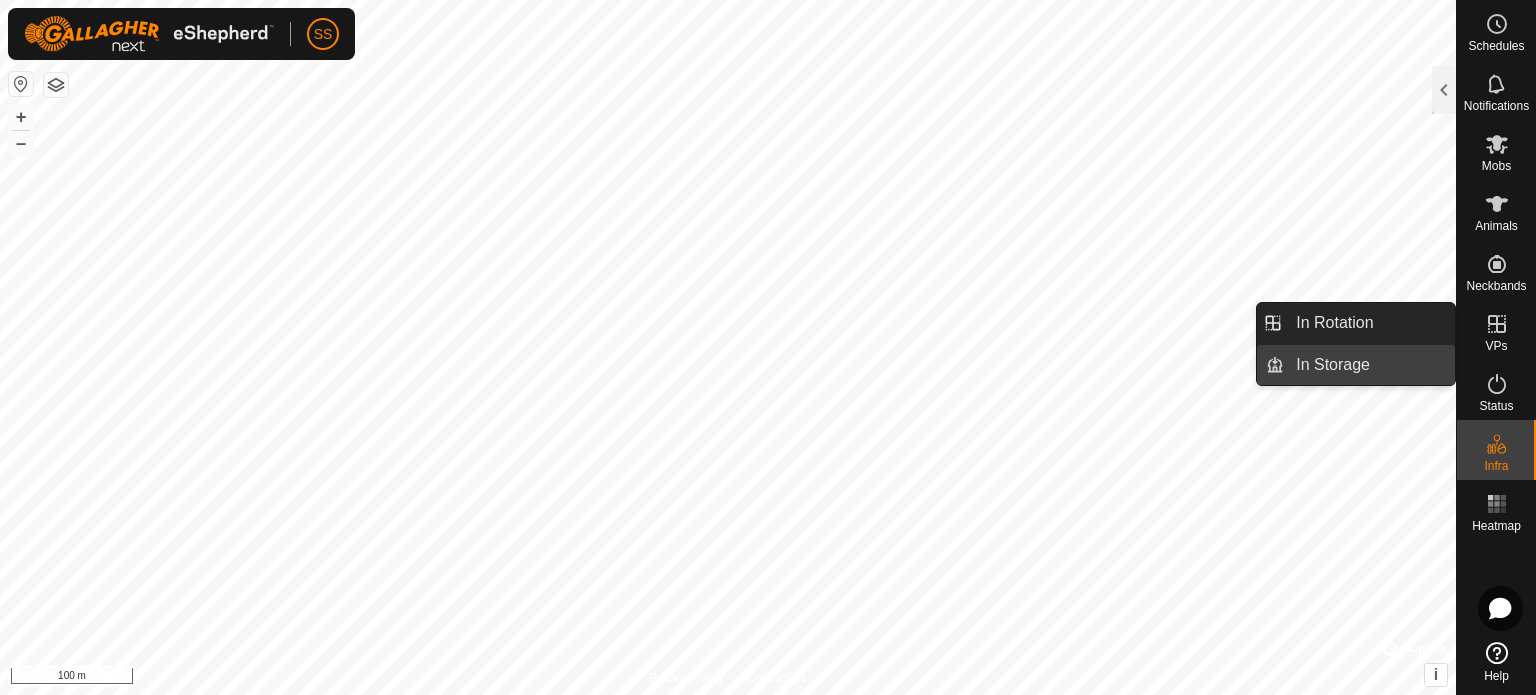 click on "In Storage" at bounding box center [1369, 365] 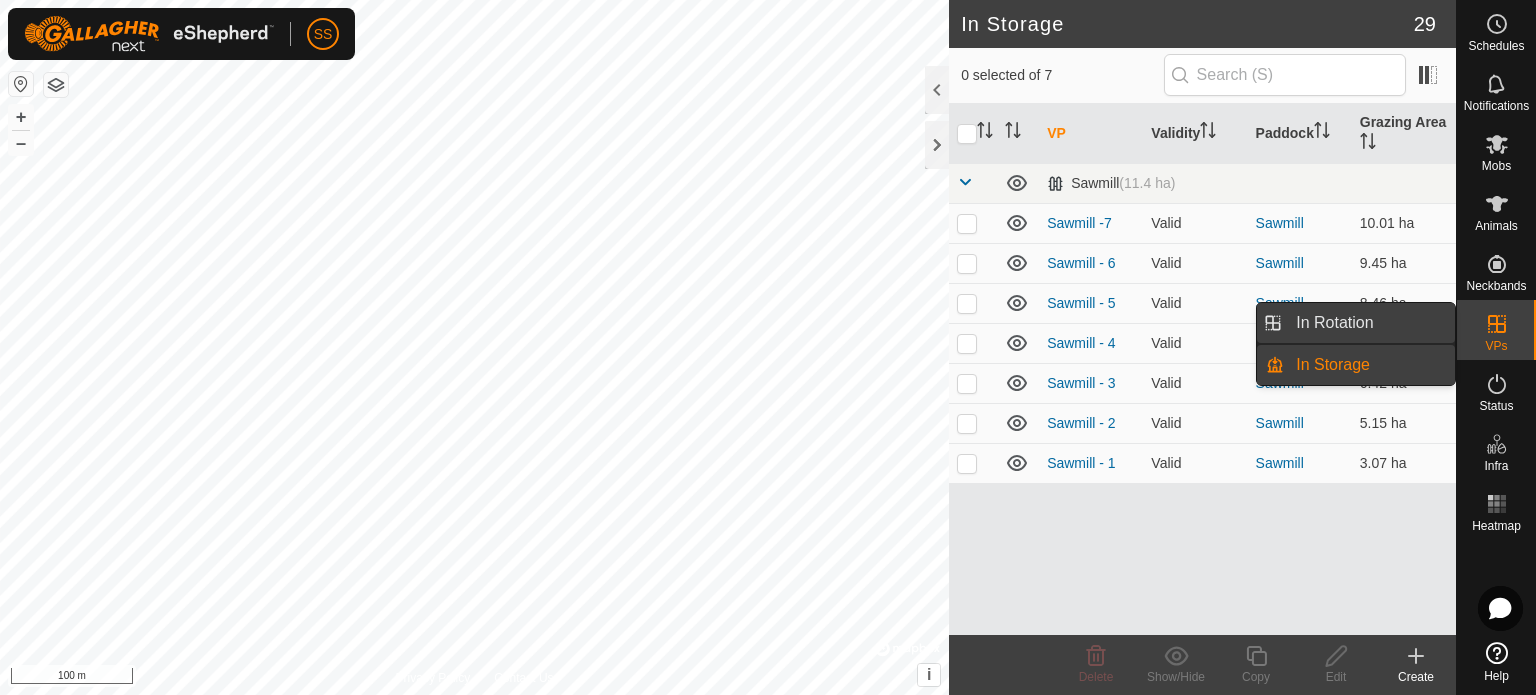 click on "In Rotation" at bounding box center [1369, 323] 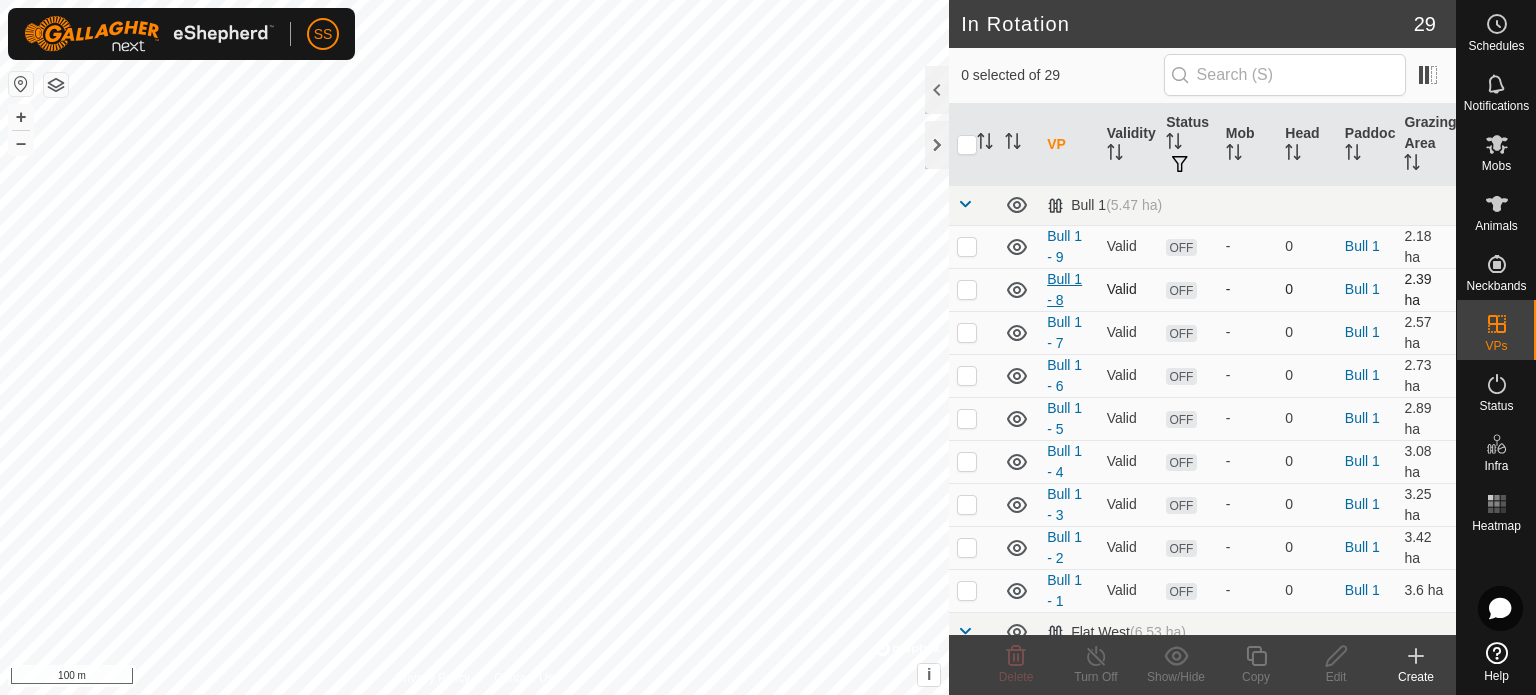checkbox on "true" 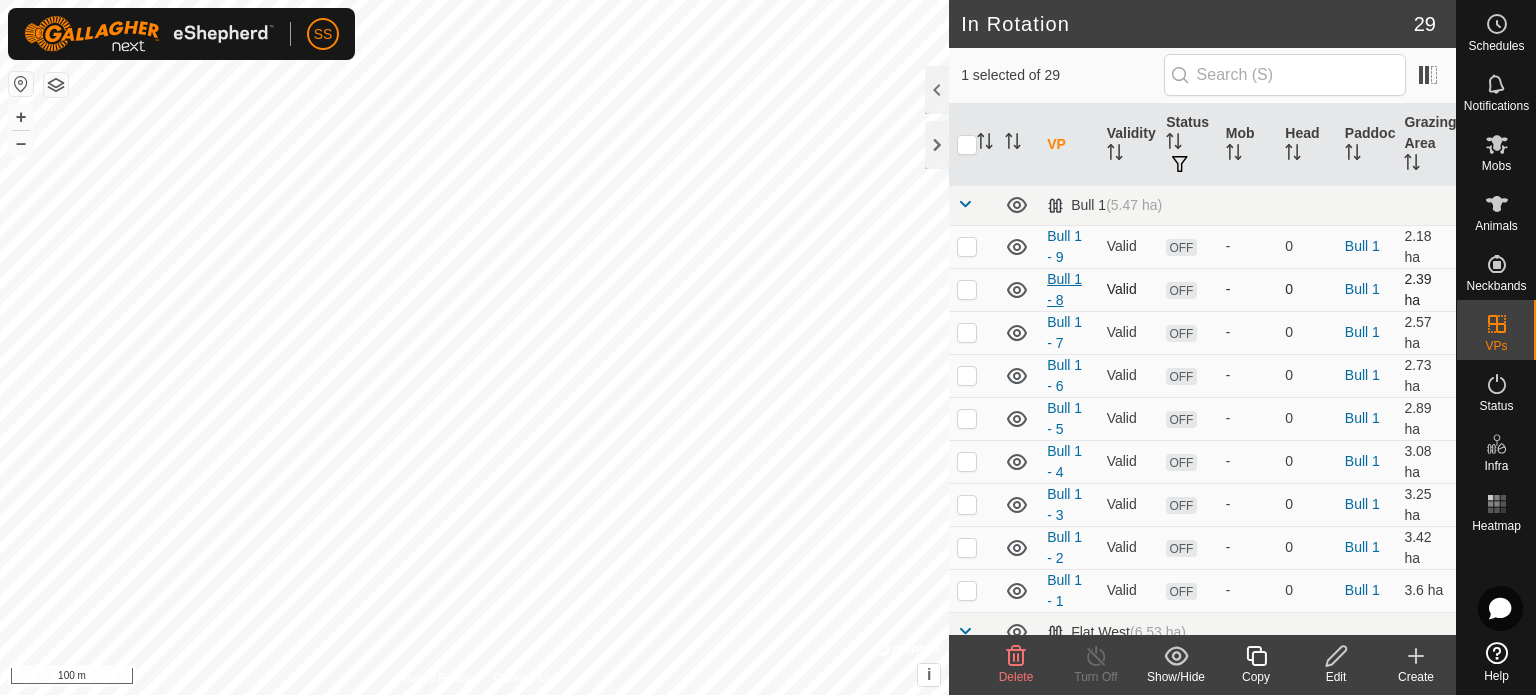 checkbox on "true" 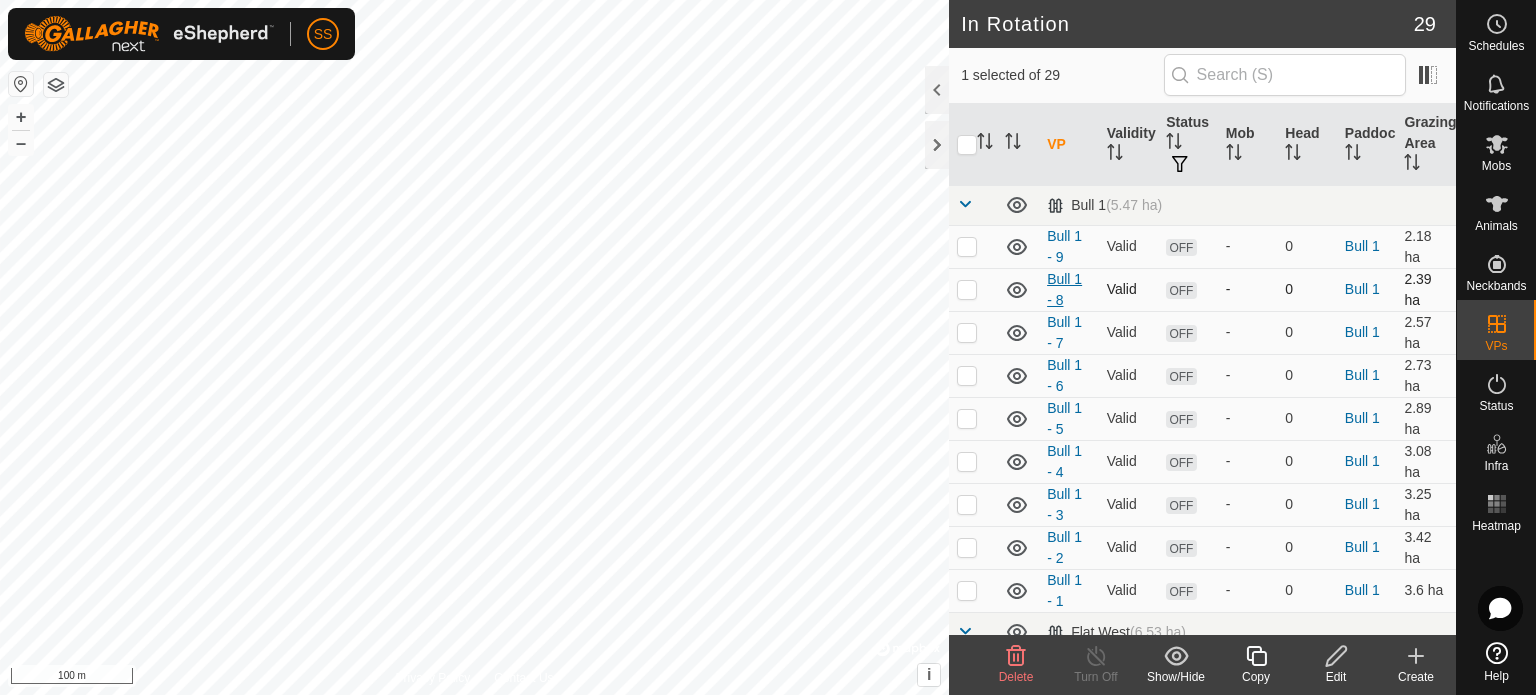 checkbox on "false" 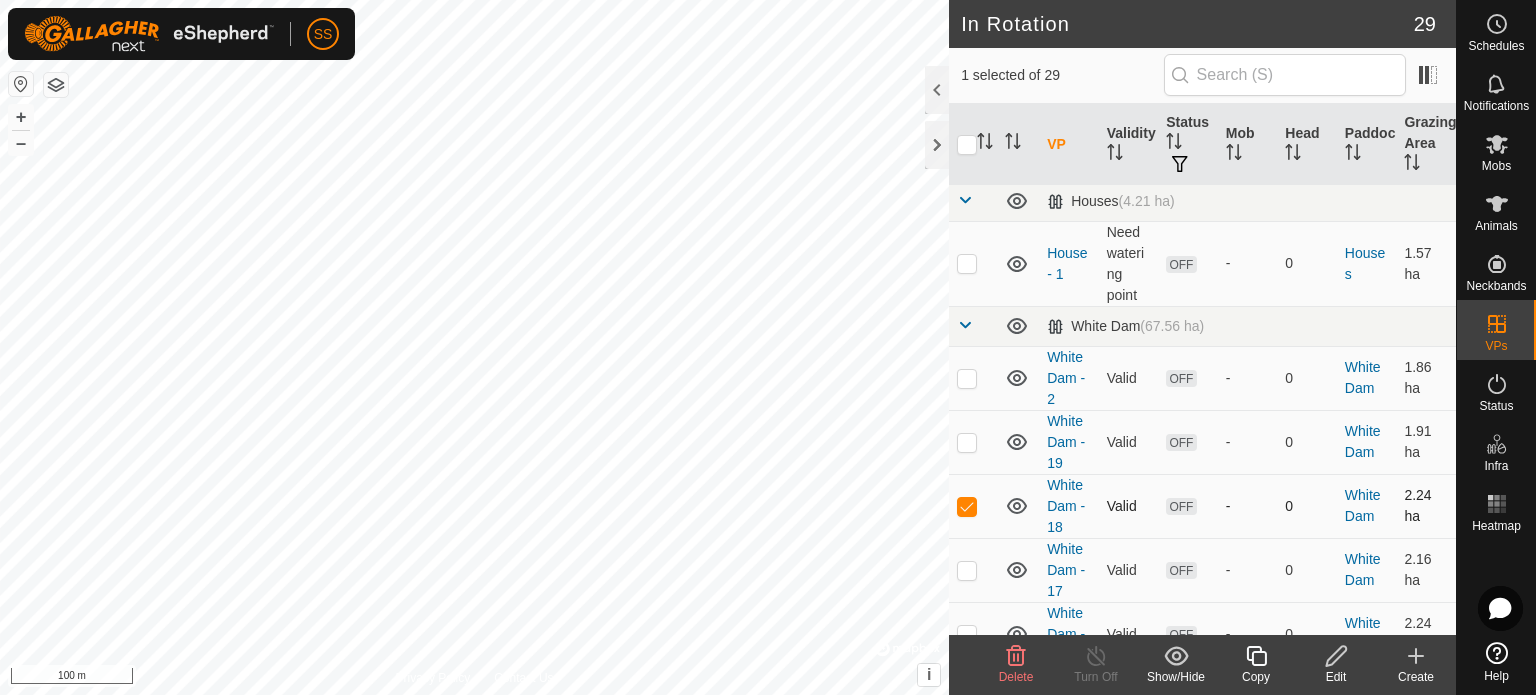 scroll, scrollTop: 1200, scrollLeft: 0, axis: vertical 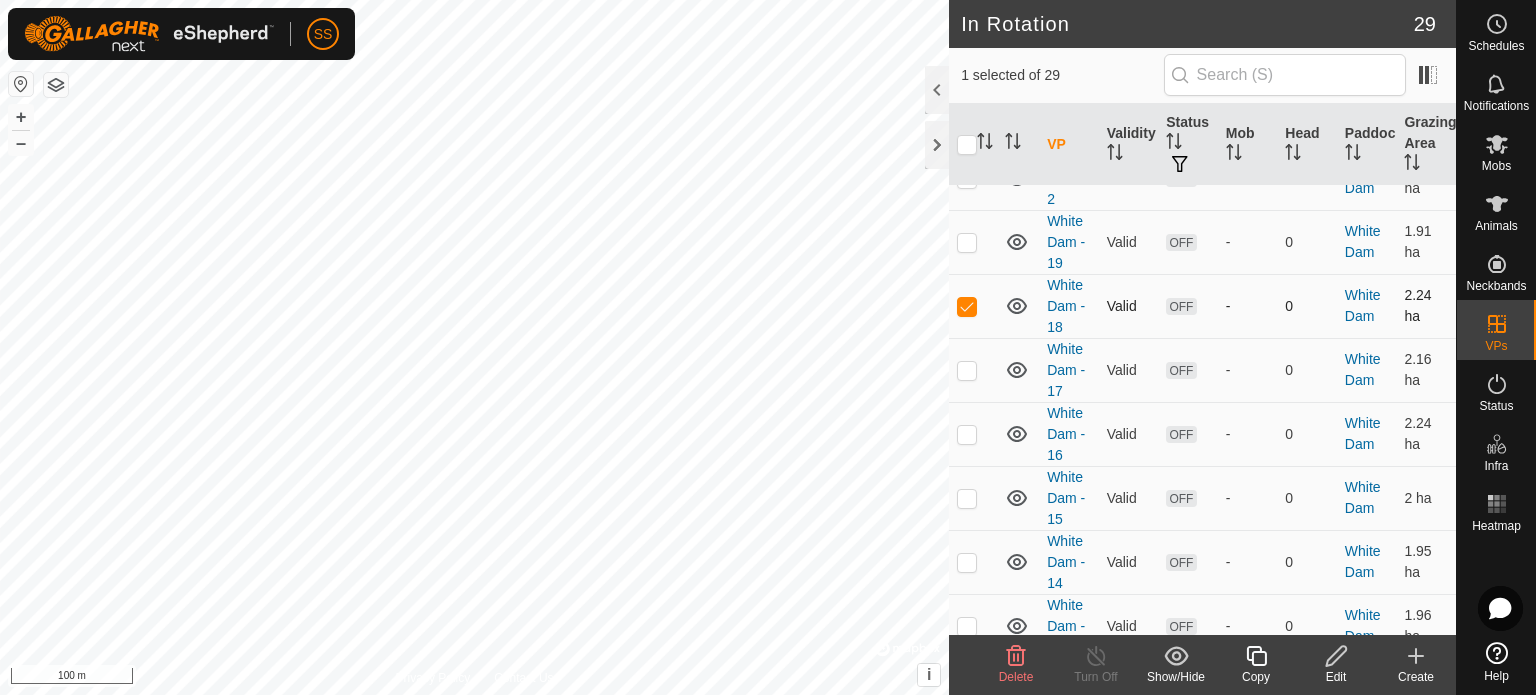 checkbox on "false" 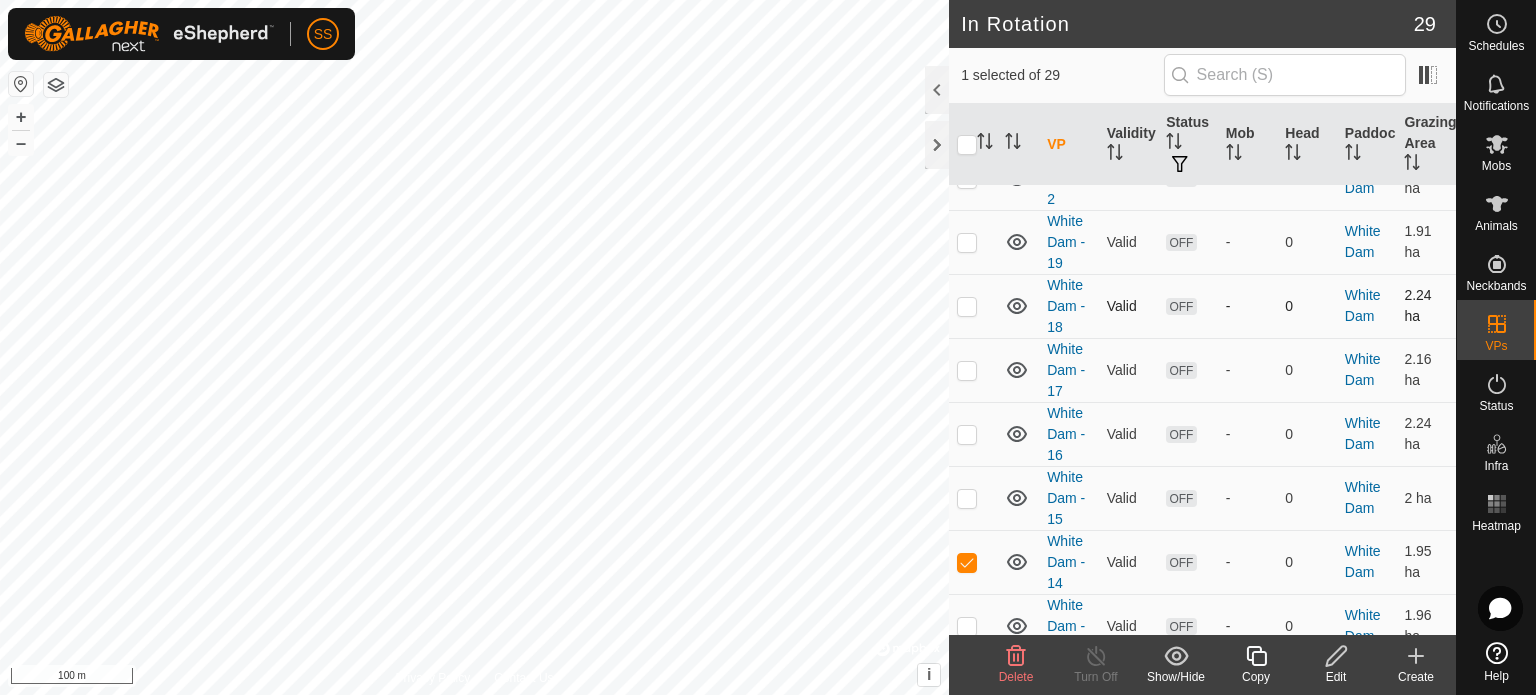 checkbox on "false" 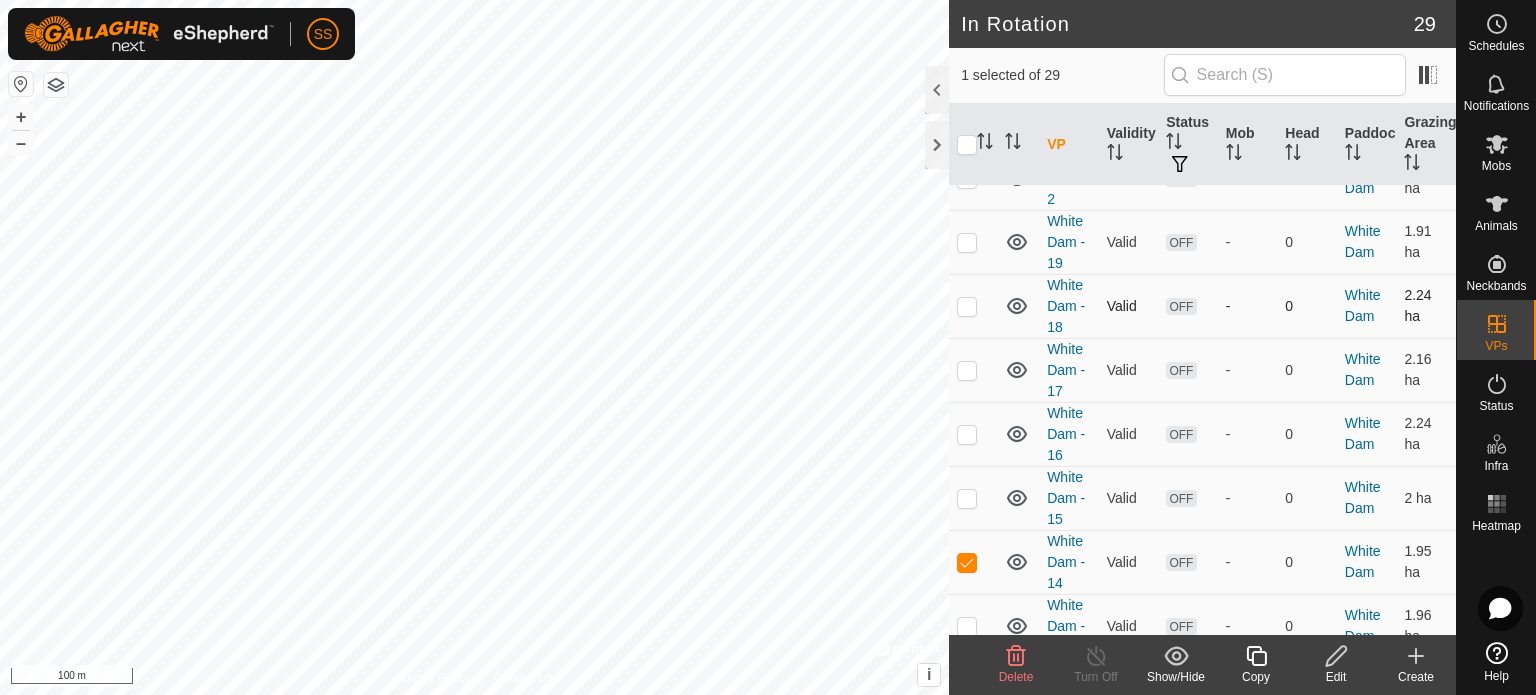 checkbox on "true" 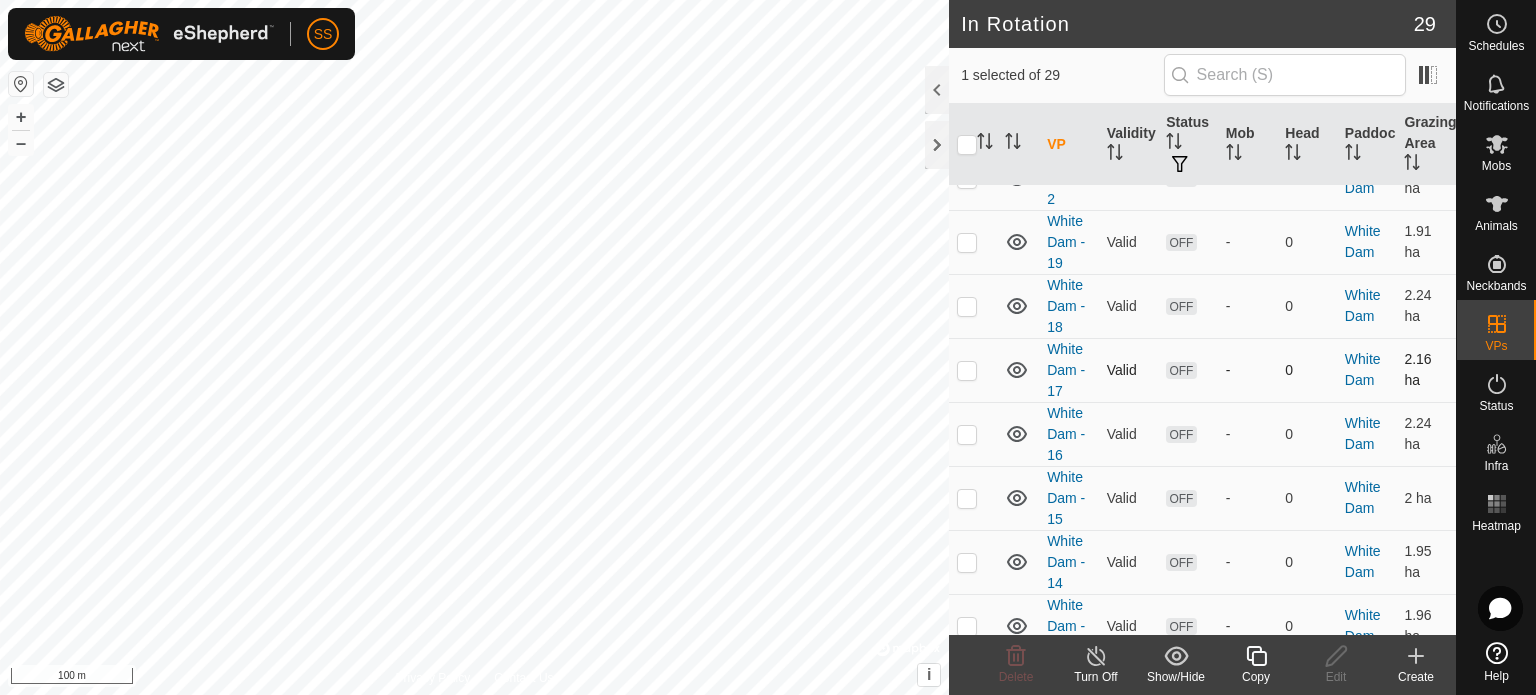 scroll, scrollTop: 1536, scrollLeft: 0, axis: vertical 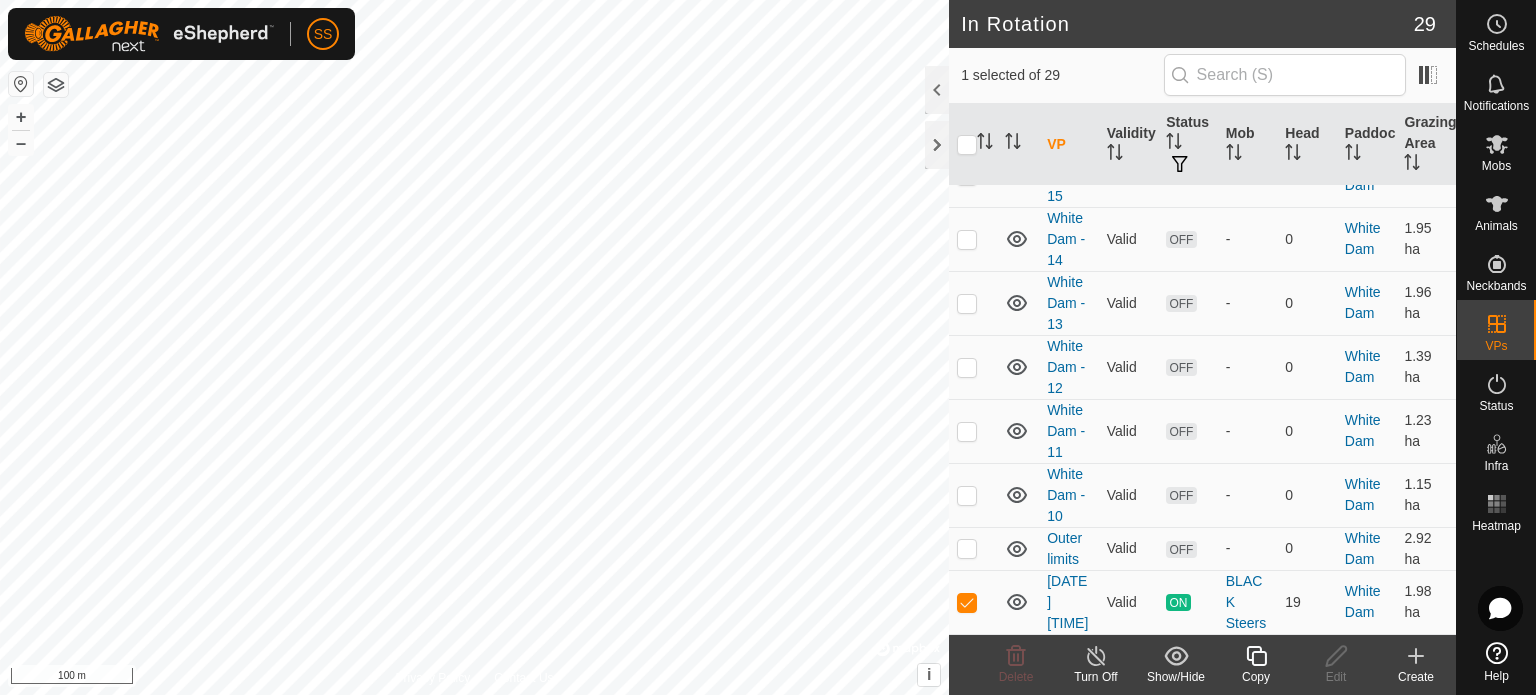 click 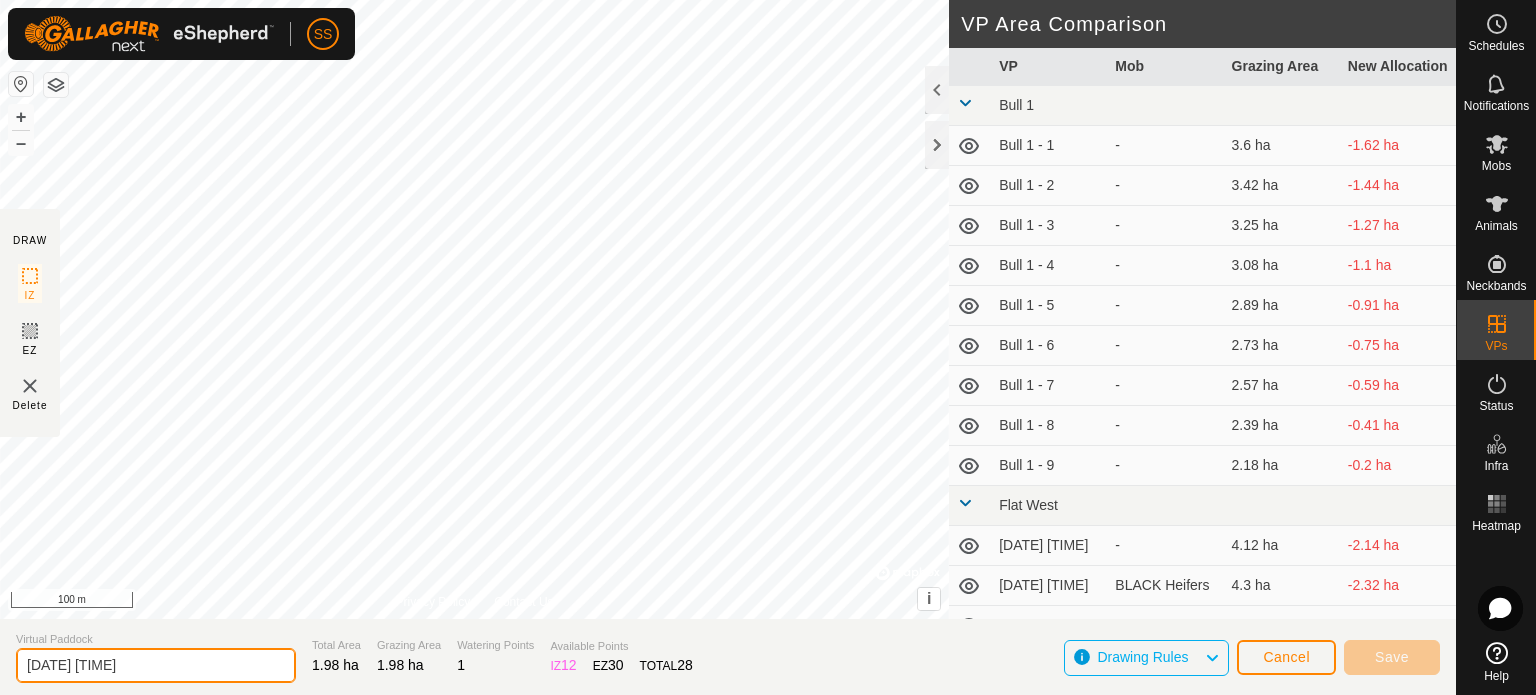 drag, startPoint x: 211, startPoint y: 671, endPoint x: 0, endPoint y: 660, distance: 211.28653 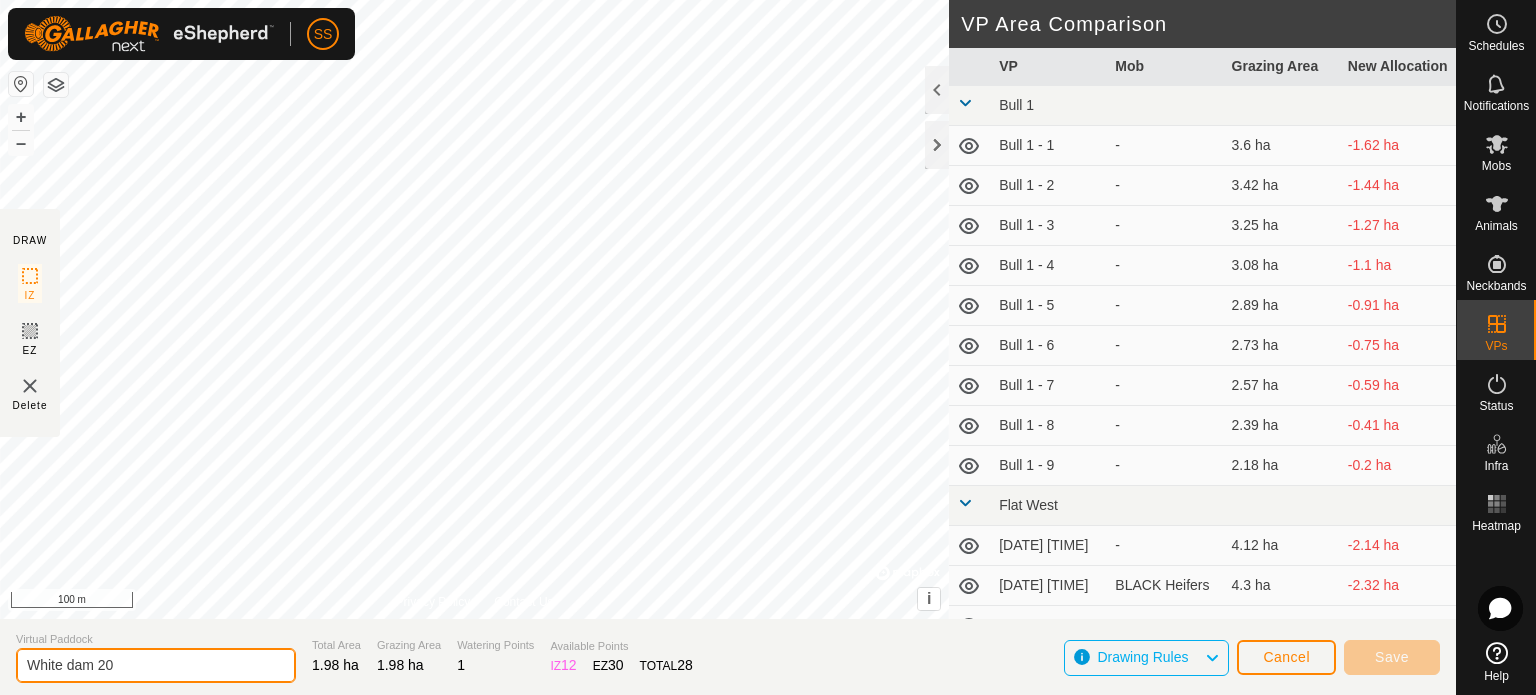 type on "White dam 20" 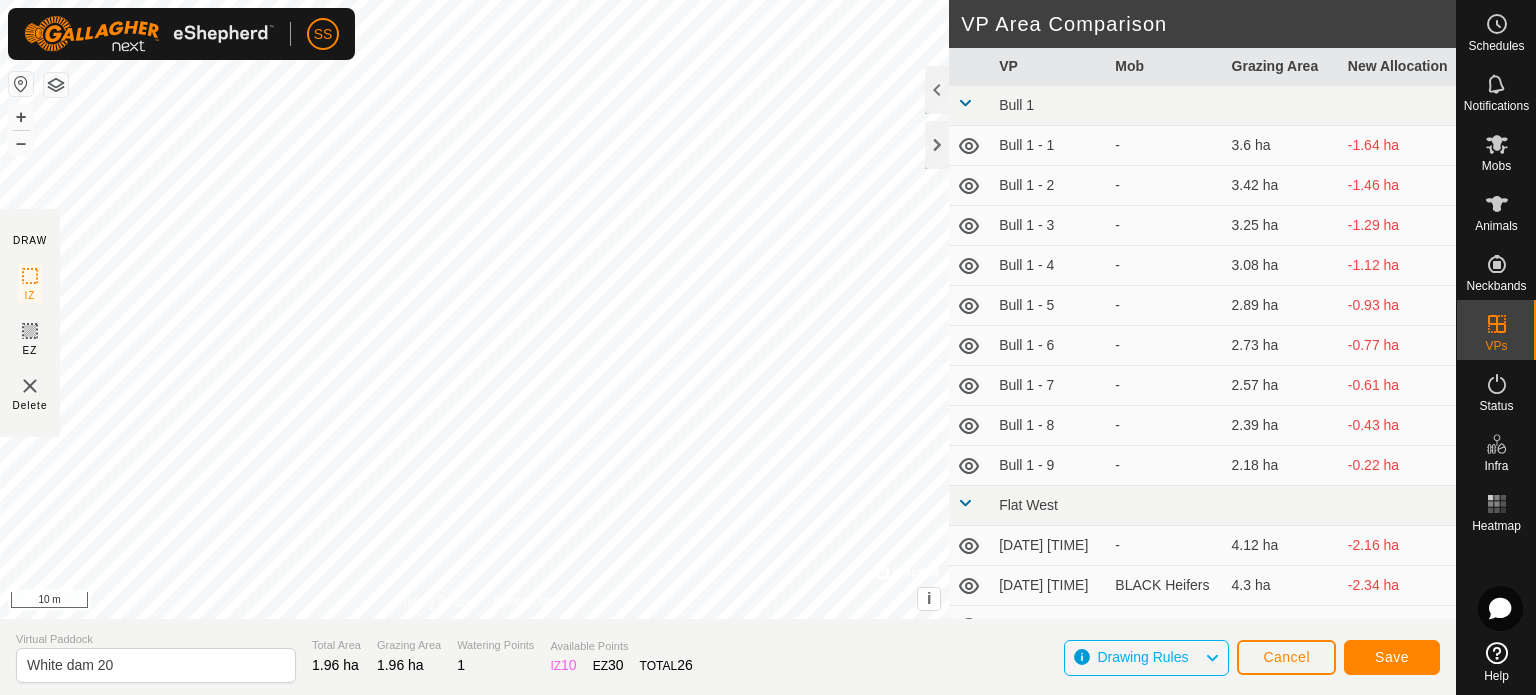 click on "DRAW IZ EZ Delete Privacy Policy Contact Us + – ⇧ i © Mapbox , © OpenStreetMap , Improve this map 10 m VP Area Comparison VP Mob Grazing Area New Allocation Bull 1 Bull 1 - 1 - 3.6 ha -1.64 ha Bull 1 - 2 - 3.42 ha -1.46 ha Bull 1 - 3 - 3.25 ha -1.29 ha Bull 1 - 4 - 3.08 ha -1.12 ha Bull 1 - 5 - 2.89 ha -0.93 ha Bull 1 - 6 - 2.73 ha -0.77 ha Bull 1 - 7 - 2.57 ha -0.61 ha Bull 1 - 8 - 2.39 ha -0.43 ha Bull 1 - 9 - 2.18 ha -0.22 ha Flat West 2025-08-03 225604 - 4.12 ha -2.16 ha 2025-08-03 231339 BLACK Heifers 4.3 ha -2.34 ha Flat - 1.63 ha +0.33 ha Flat West - 2 - 3.88 ha -1.92 ha Flat West -3 - 4.41 ha -2.45 ha Horse White Dam - Yards - 9.17 ha -7.21 ha Houses House - 1 - 1.57 ha +0.39 ha White Dam Outer limits - 2.92 ha -0.96 ha White Dam - 10 - 1.15 ha +0.81 ha White Dam - 11 - 1.23 ha +0.73 ha White Dam - 12 - 1.39 ha +0.57 ha White Dam - 13 - 1.96 ha - White Dam - 14 - 1.95 ha +0.01 ha - 2 ha -" 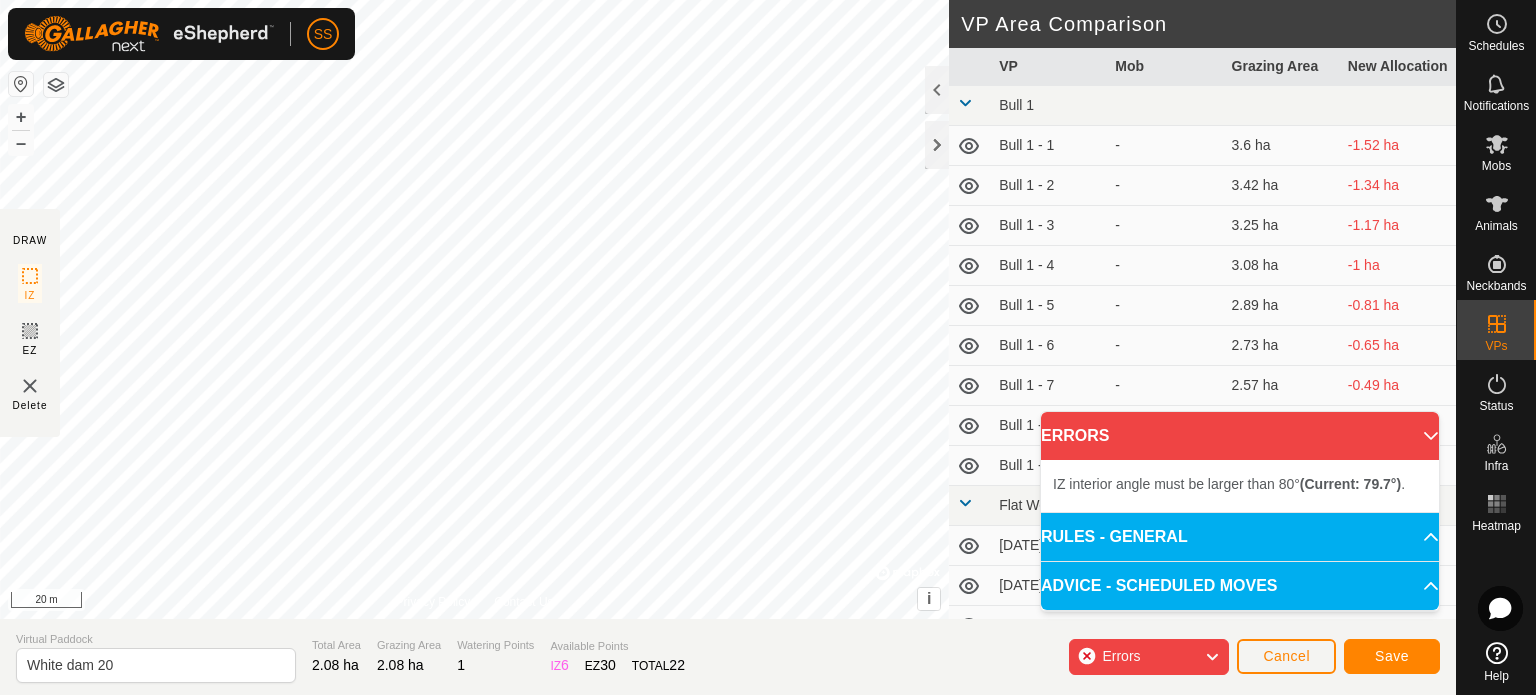 click on "[TIME]" at bounding box center [474, 309] 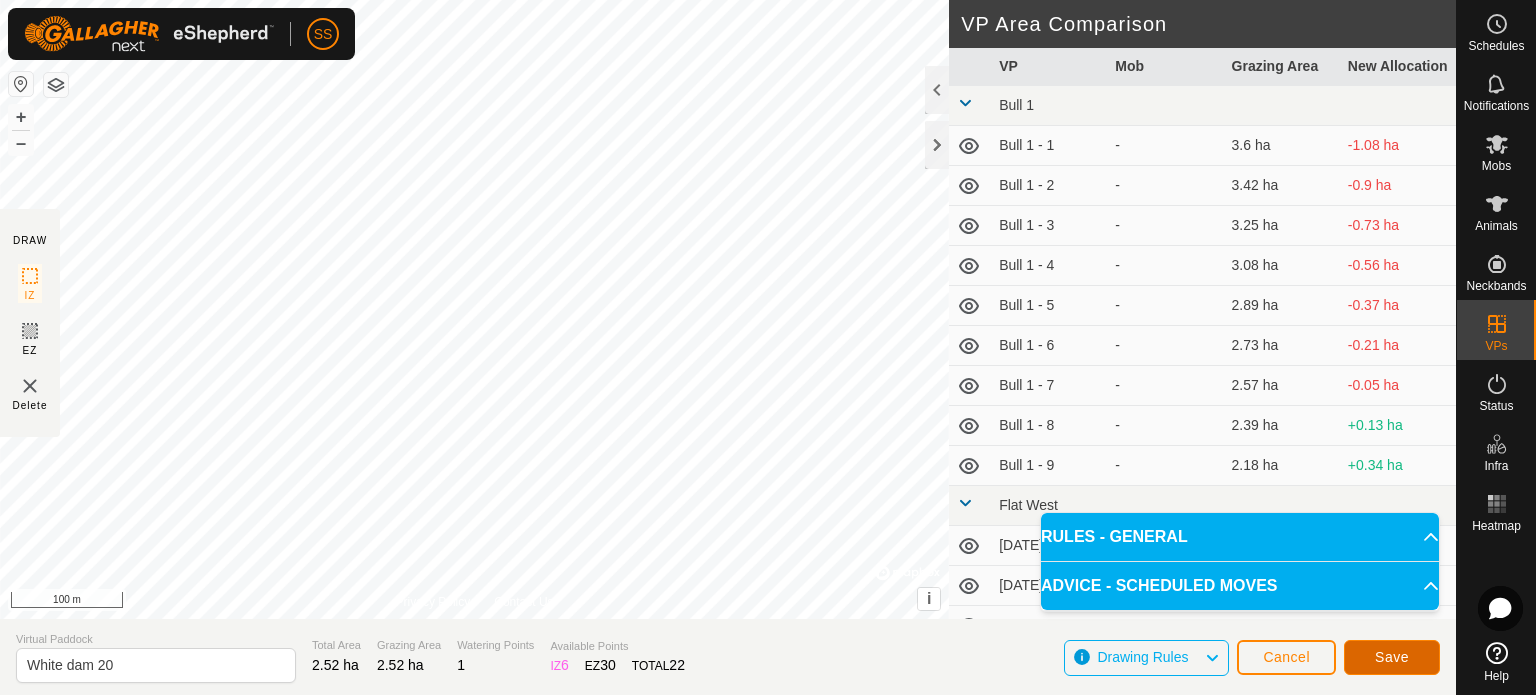 click on "Save" 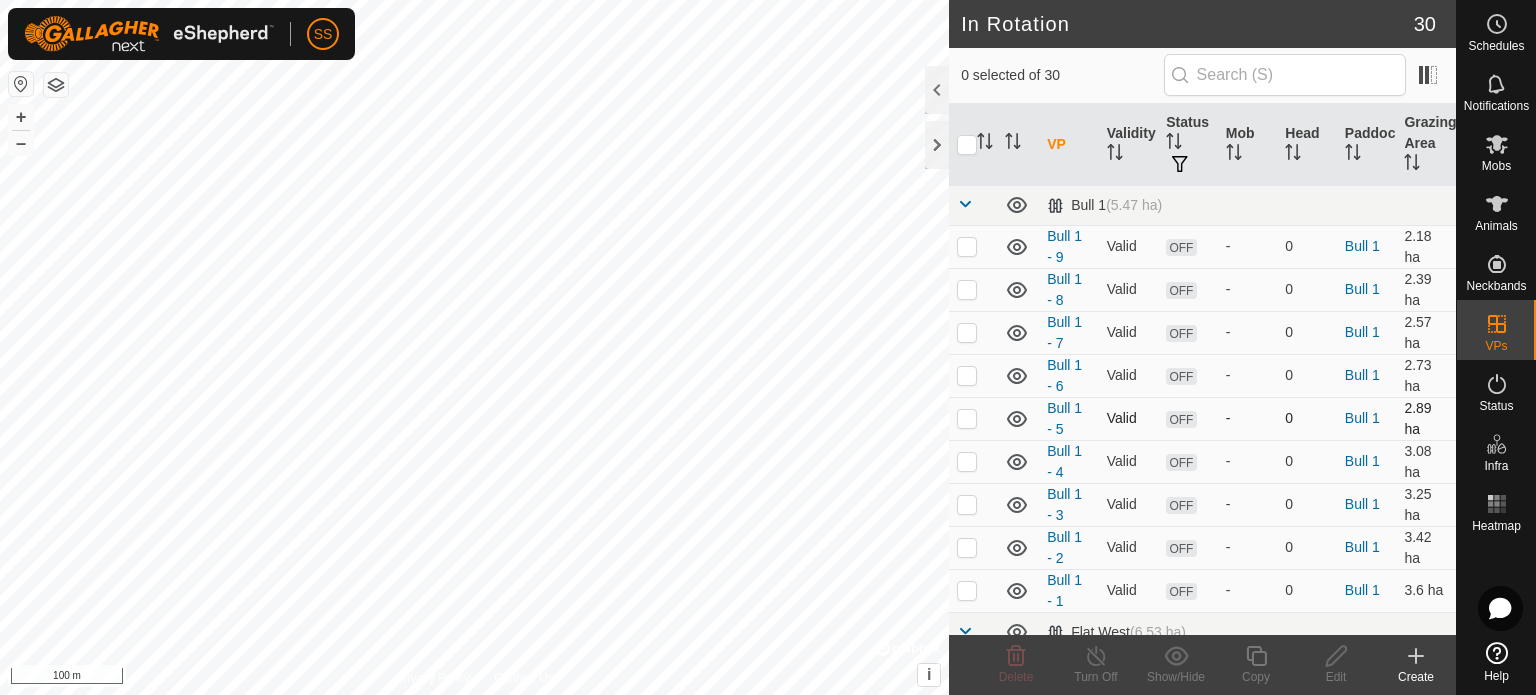 checkbox on "true" 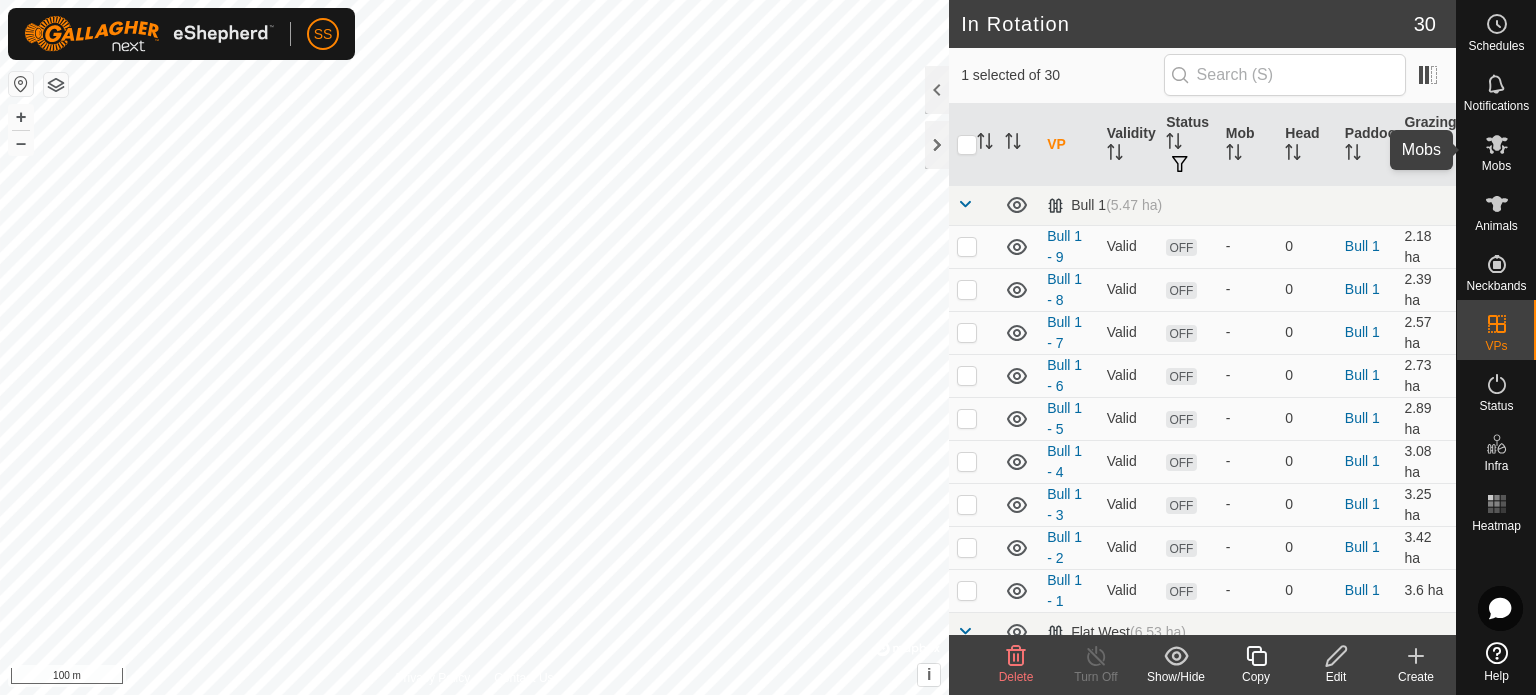 click on "Mobs" at bounding box center (1496, 166) 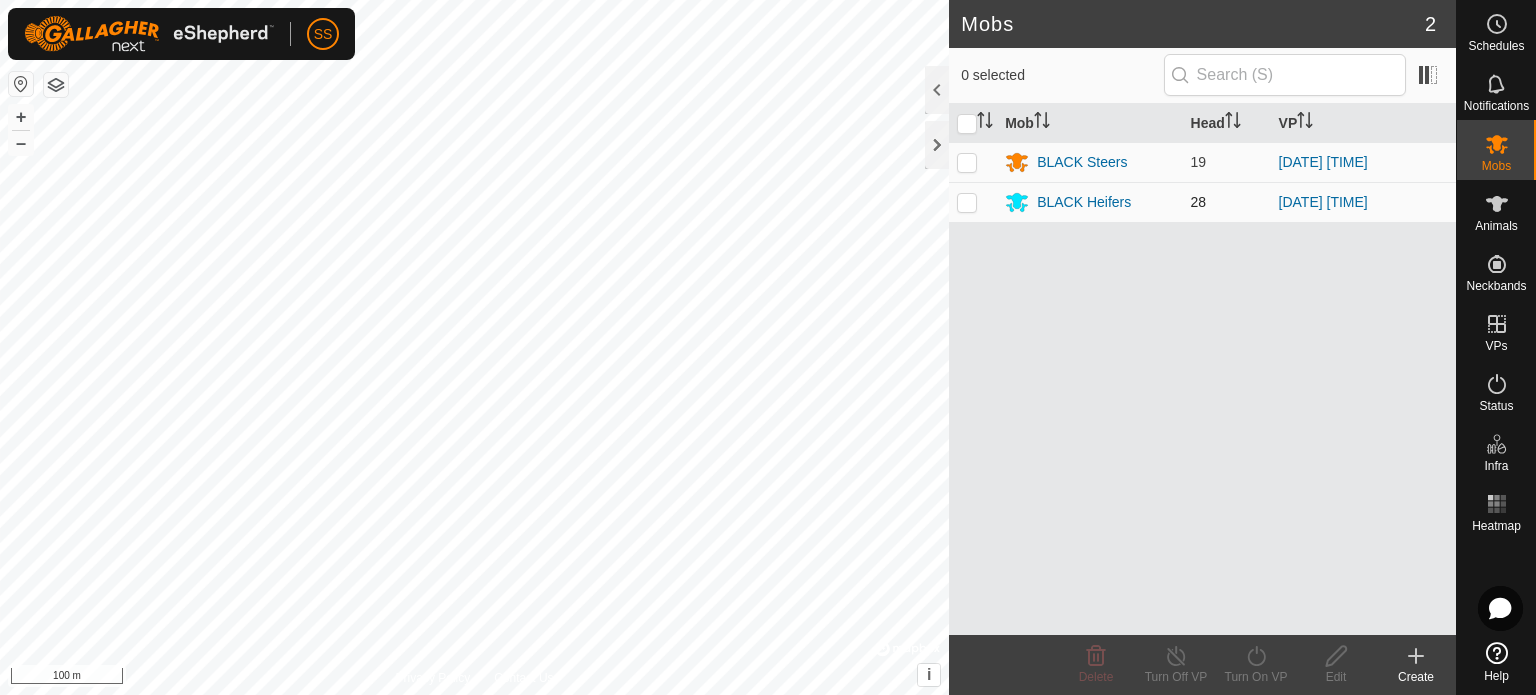 click at bounding box center [967, 202] 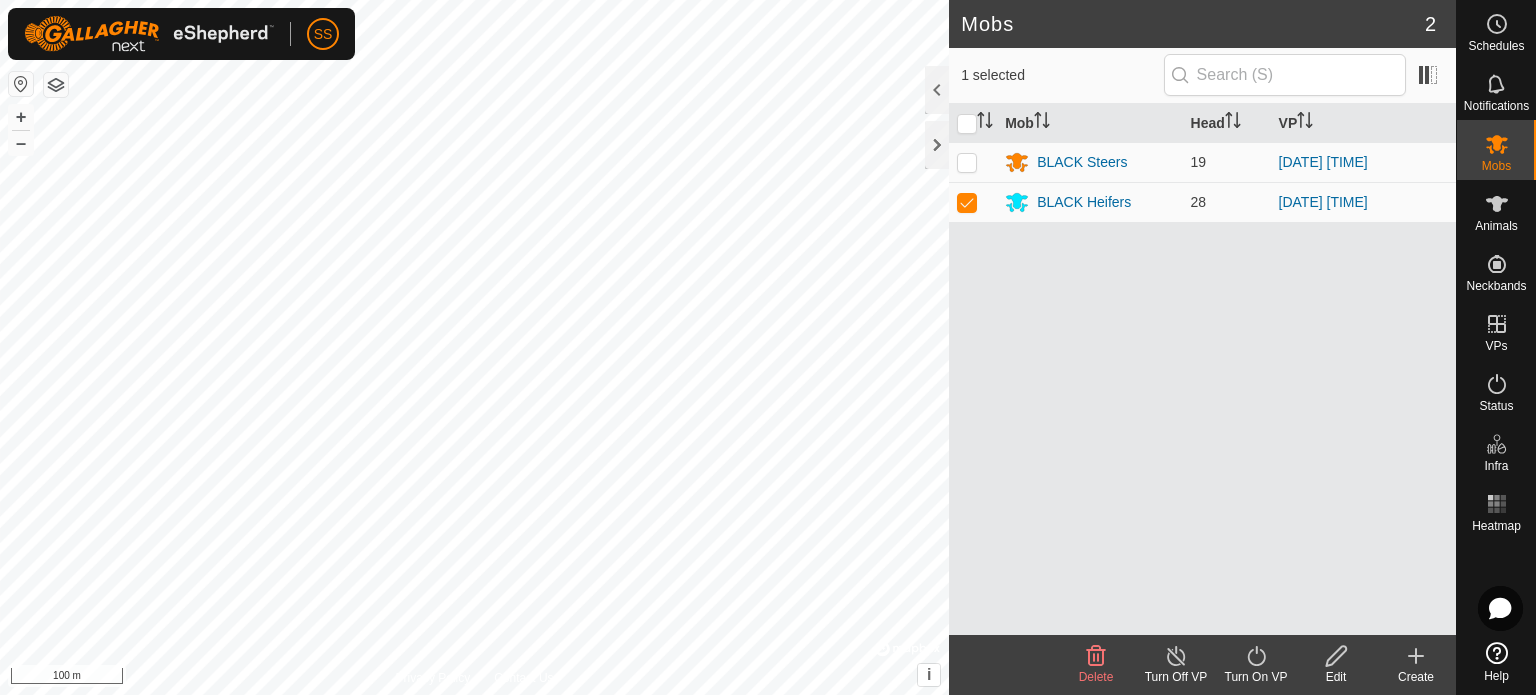 click 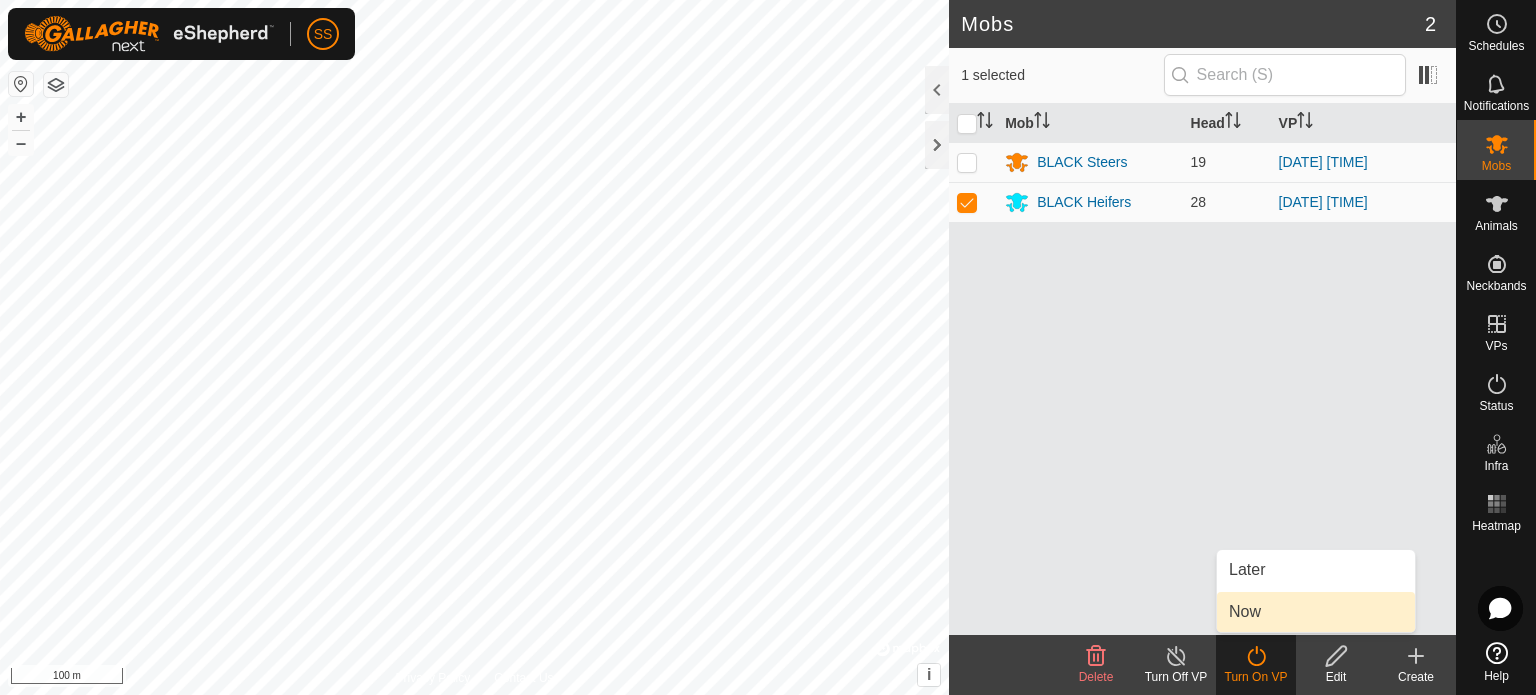 click on "Now" at bounding box center [1316, 612] 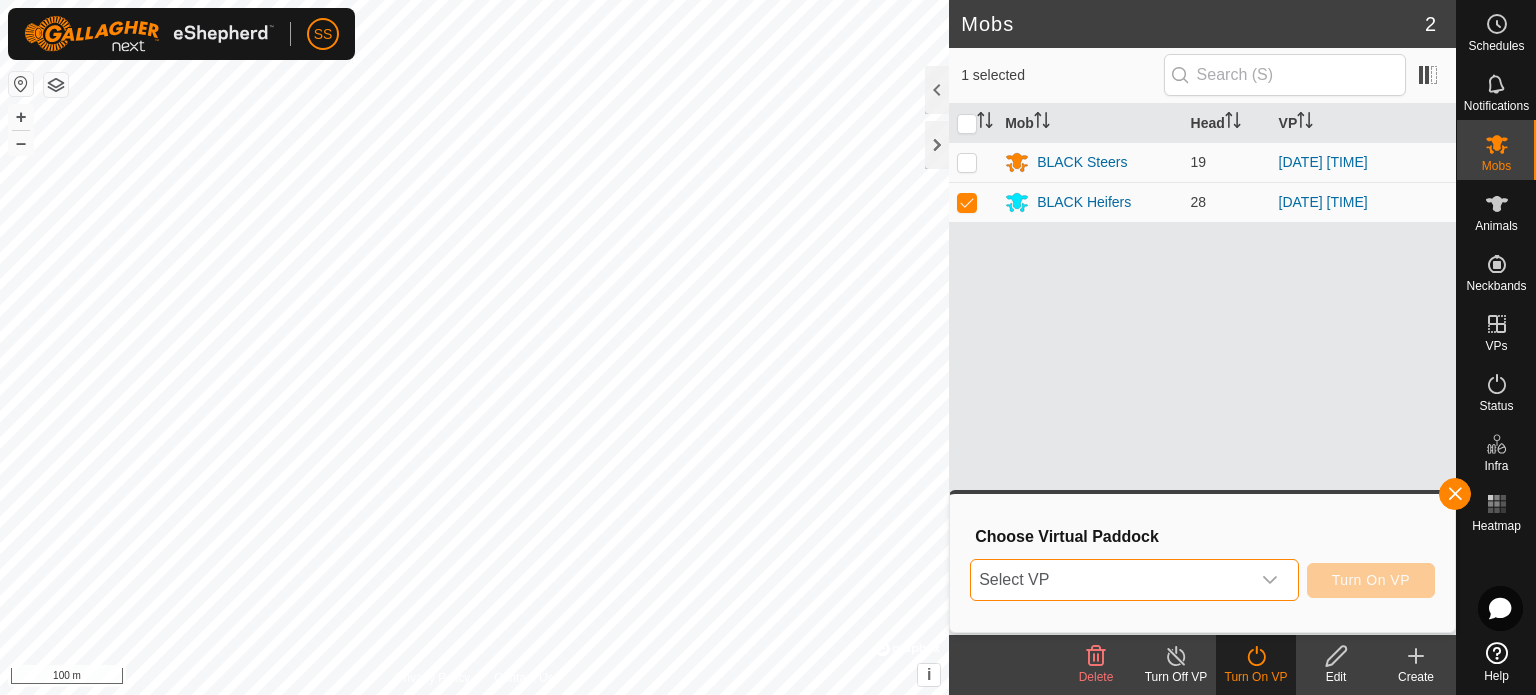 click on "Select VP" at bounding box center (1110, 580) 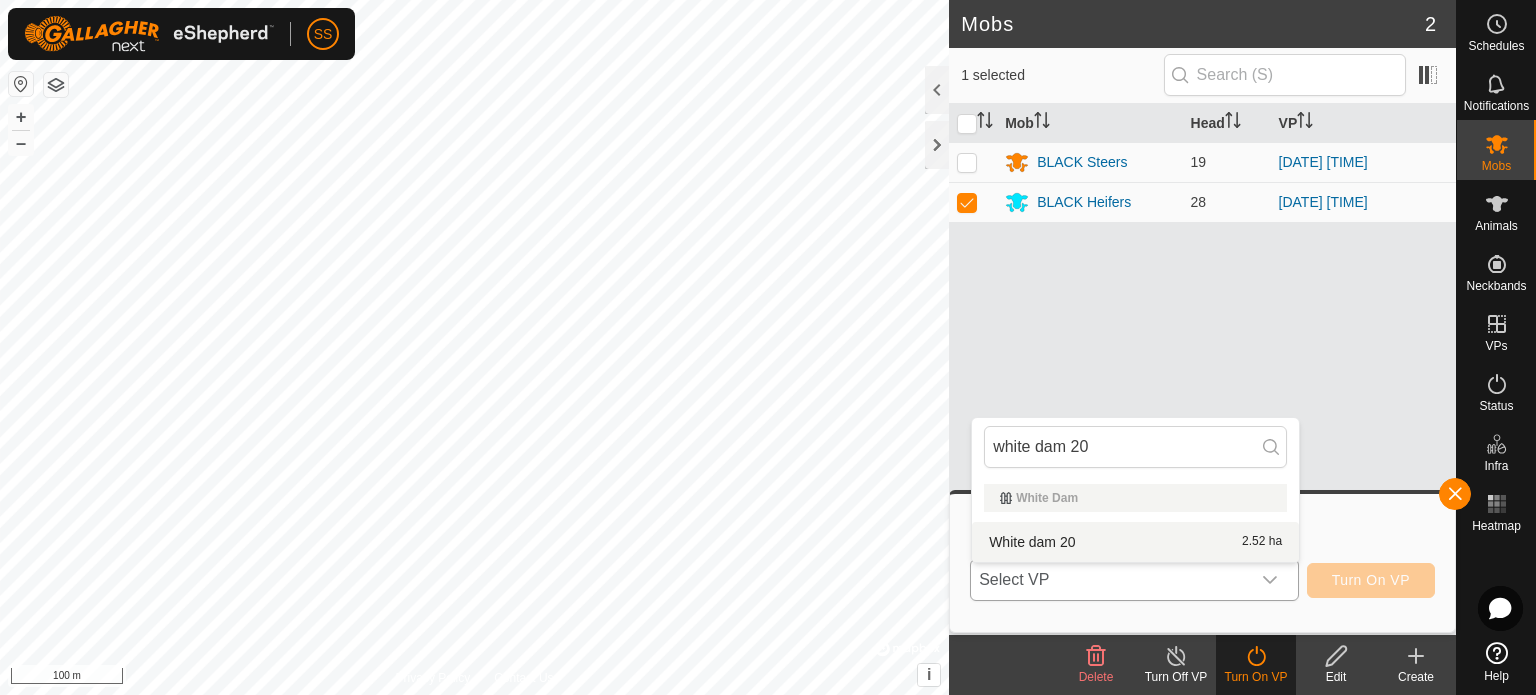 type on "white dam 20" 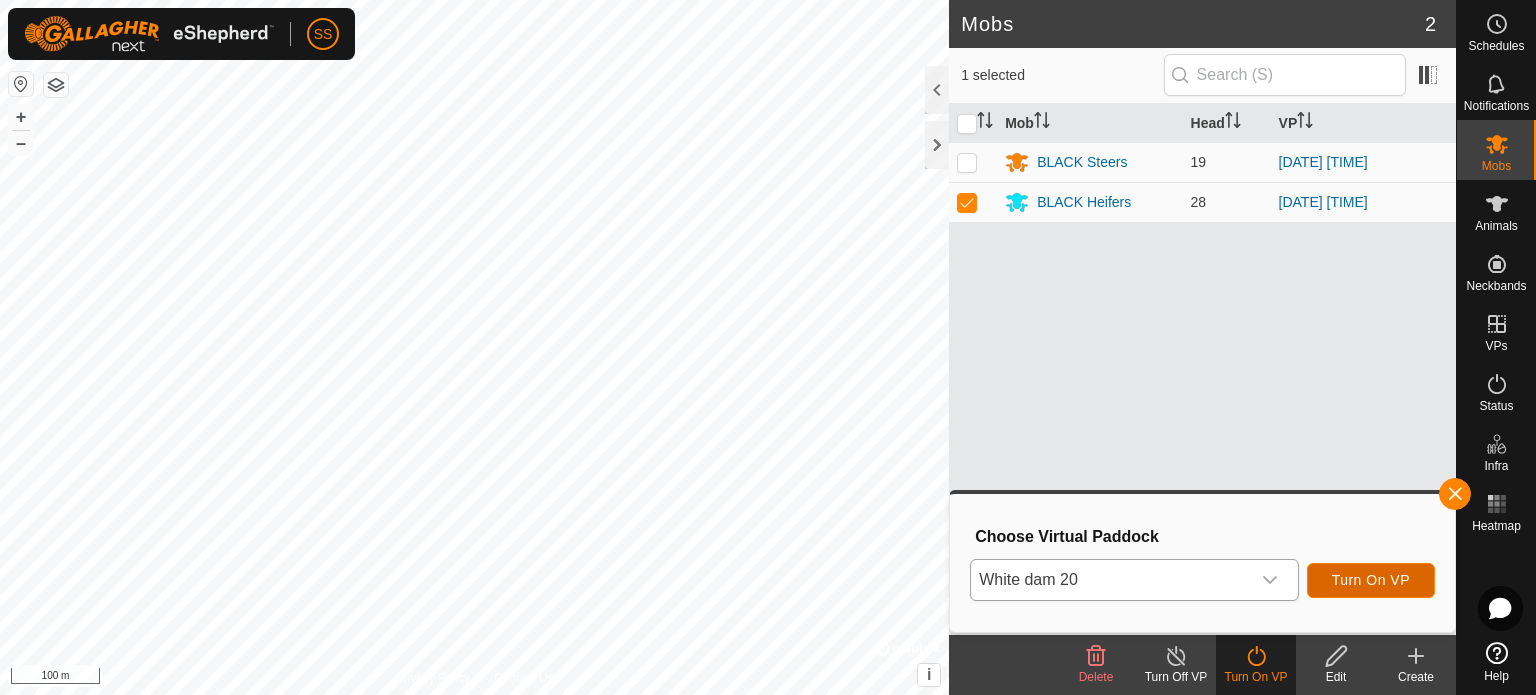 click on "Turn On VP" at bounding box center [1371, 580] 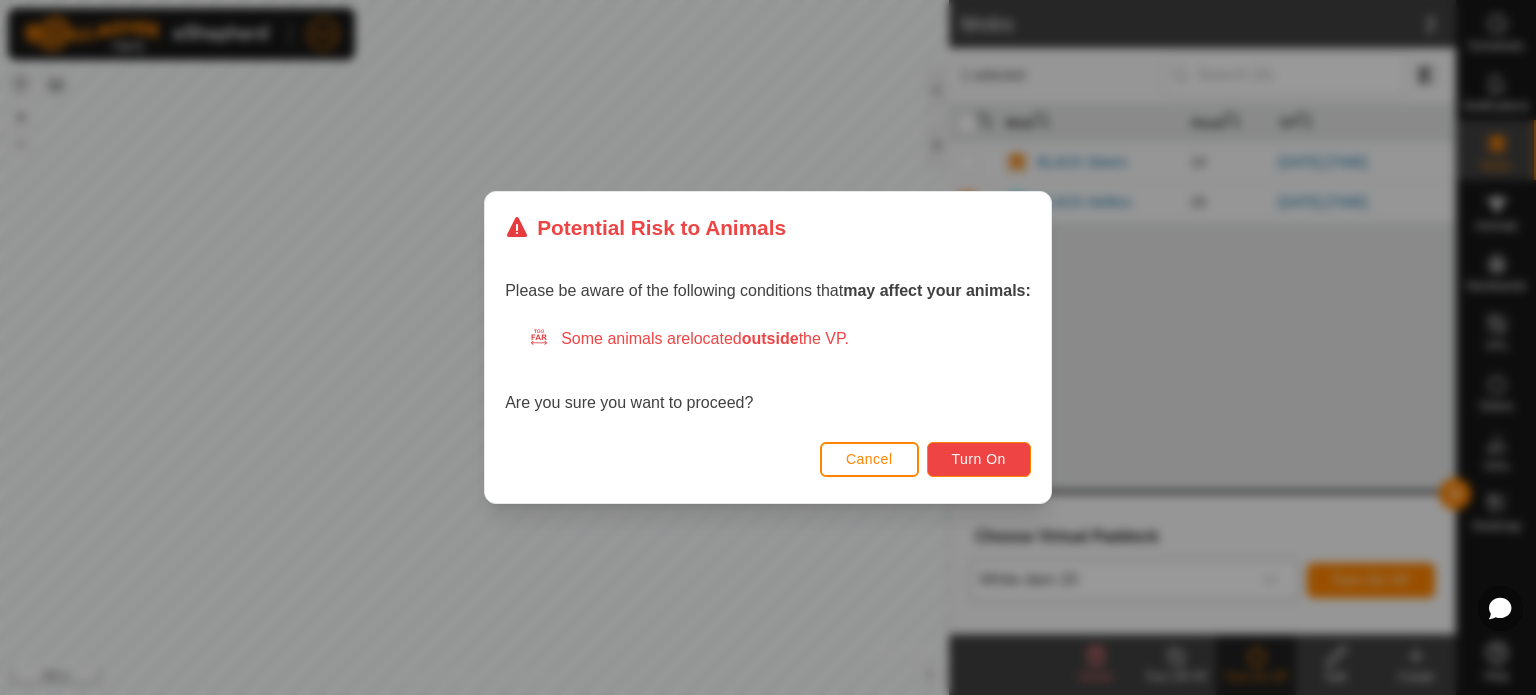 click on "Turn On" at bounding box center (979, 459) 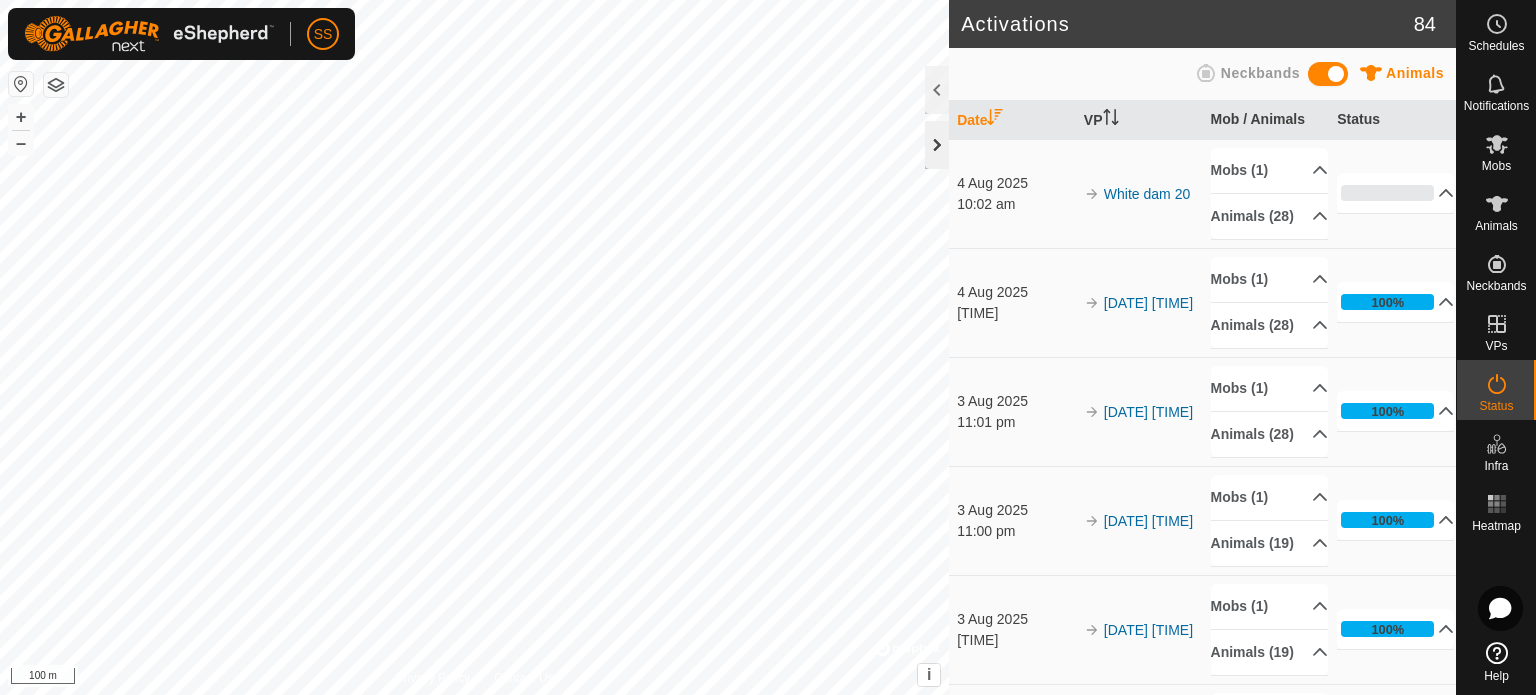 click 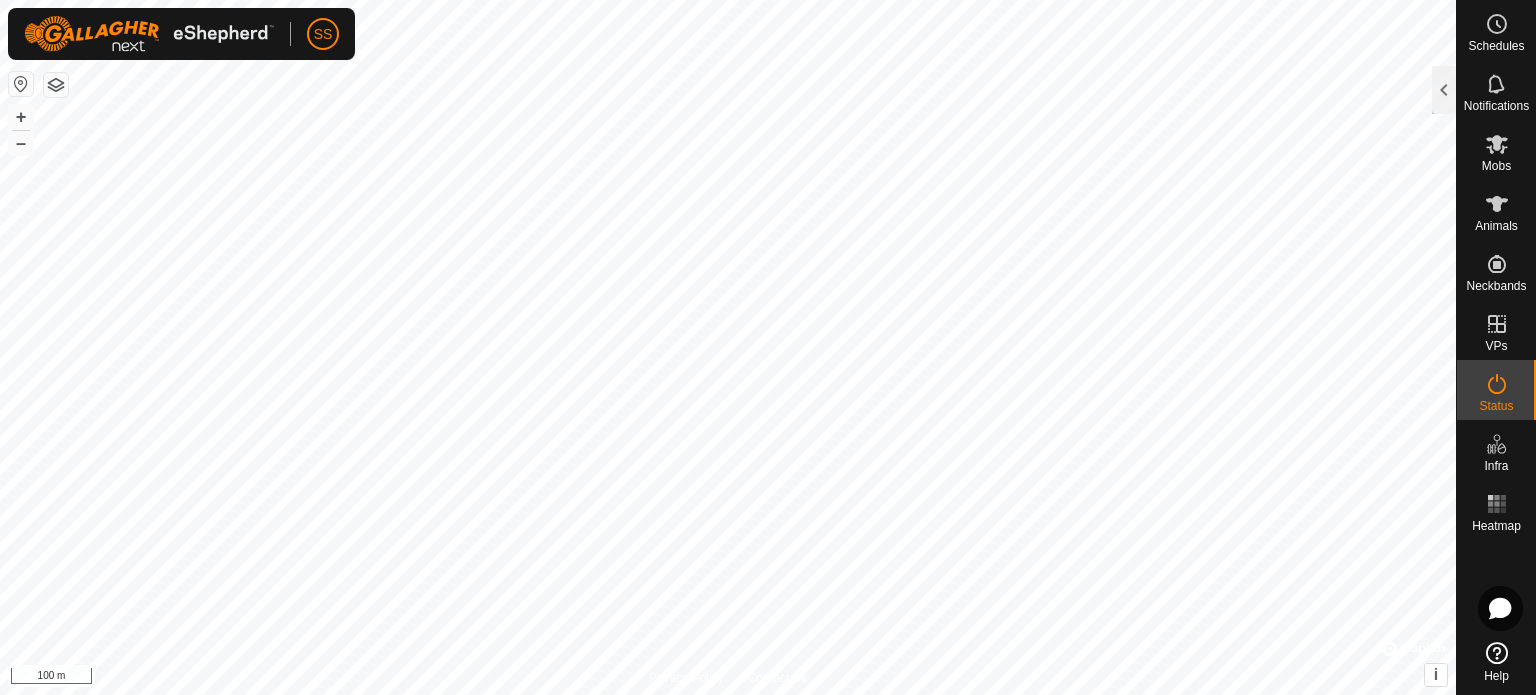 click on "Animals Neckbands Date VP Mob / Animals Status 4 Aug [YEAR] [TIME] White dam 20 Mobs (1) BLACK Heifers Animals (28) BLACK70 BLACK092 BLACK369 BLACK414 BLACK286 BLACK154 BLACK68 BLACK14 BLACK139 BLACK350 BLACK313 BLACK276 BLACK308 BLACK214 BLACK140 BLACK339 BLACK153 BLACK352 BLACK21 BLACK127 BLACK51 BLACK71 BLACK396 BLACK32 BLACK325 BLACK5 BLACK262 BLACK135 0% In Progress Pending 28 Sent 0 Completed Confirmed 0 Overridden 0 Cancelled 0 4 Aug [YEAR] [TIME] [DATE] Mobs (1) BLACK Heifers Animals (28) BLACK70 BLACK092 BLACK369 BLACK414 BLACK286 BLACK154 BLACK68 BLACK14 BLACK139 BLACK350 BLACK313 BLACK276 BLACK308 BLACK214 BLACK140 BLACK339 BLACK153 BLACK352 BLACK21 BLACK127 BLACK51 BLACK71 BLACK396 BLACK32 BLACK325 BLACK5 BLACK262 BLACK135 100% In Progress Pending" at bounding box center [768, 347] 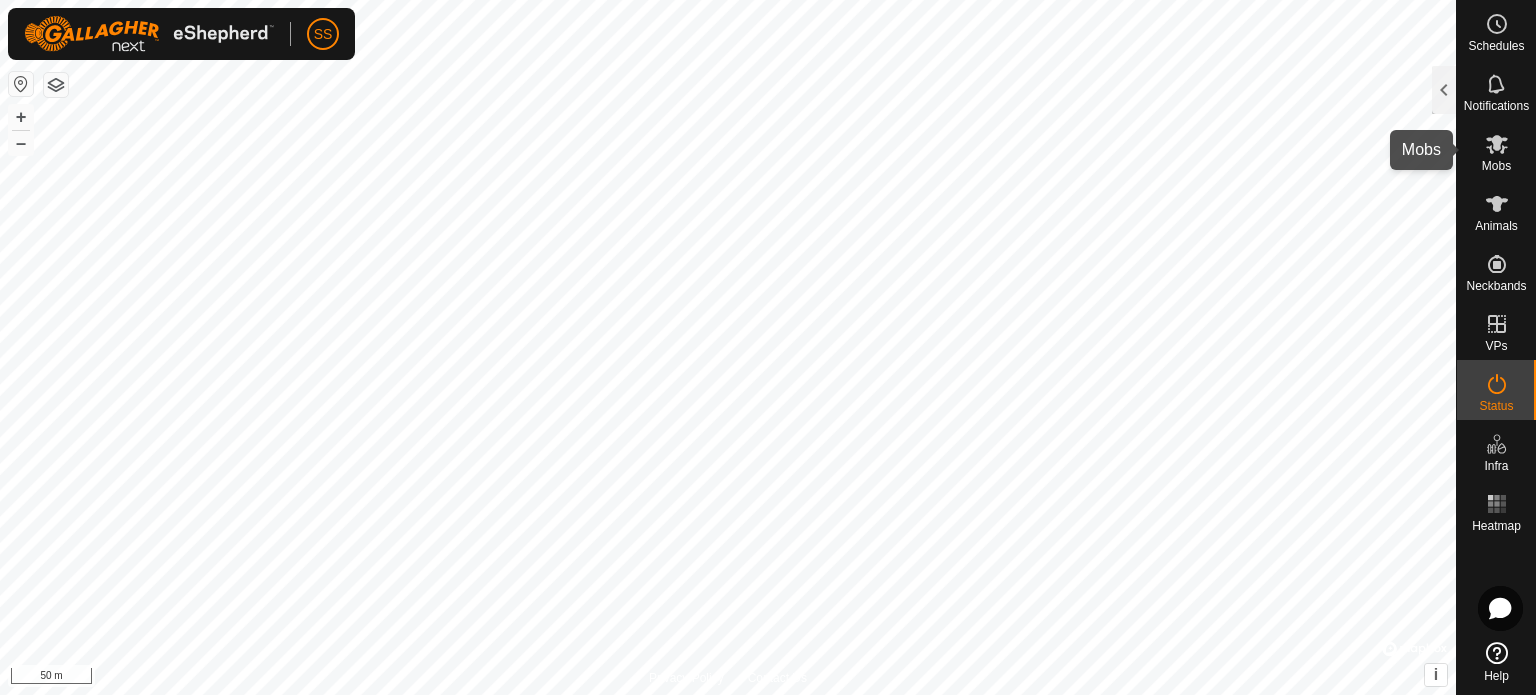 click 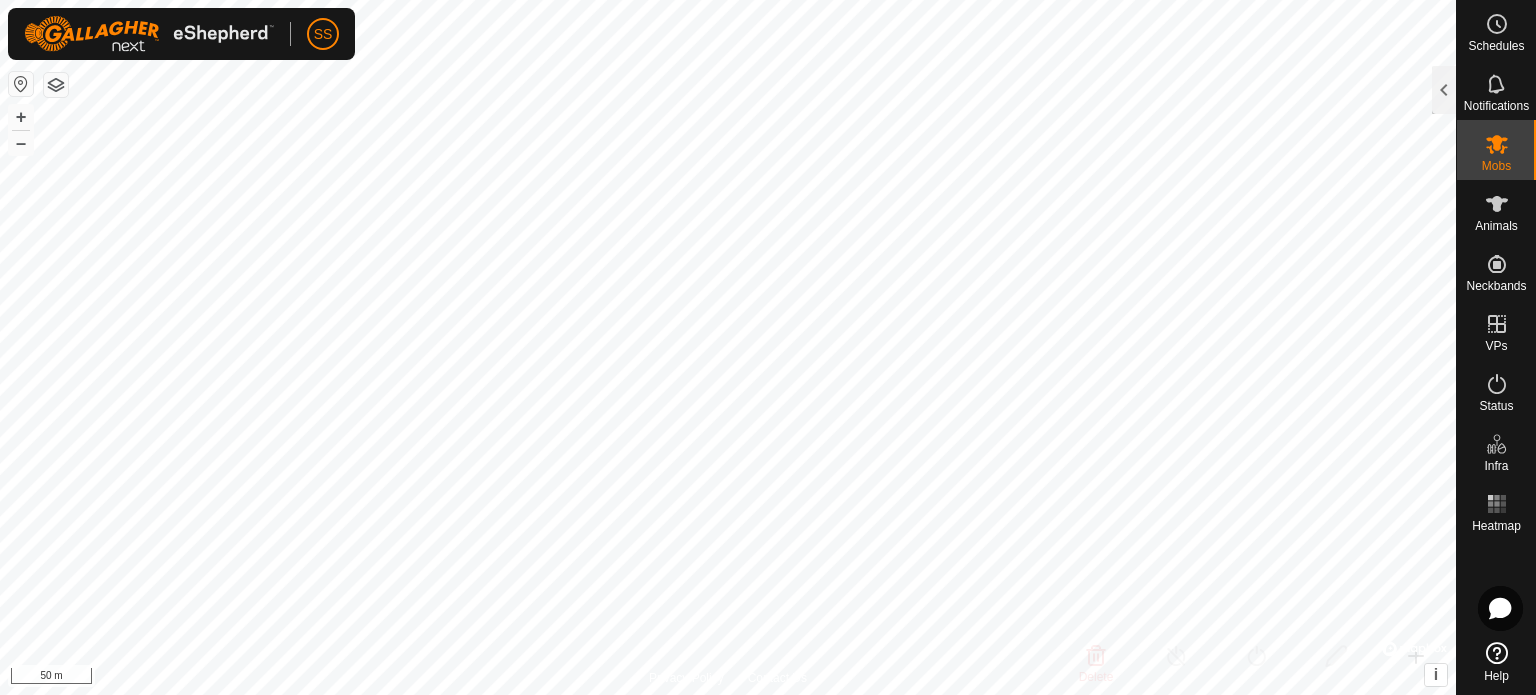 click 